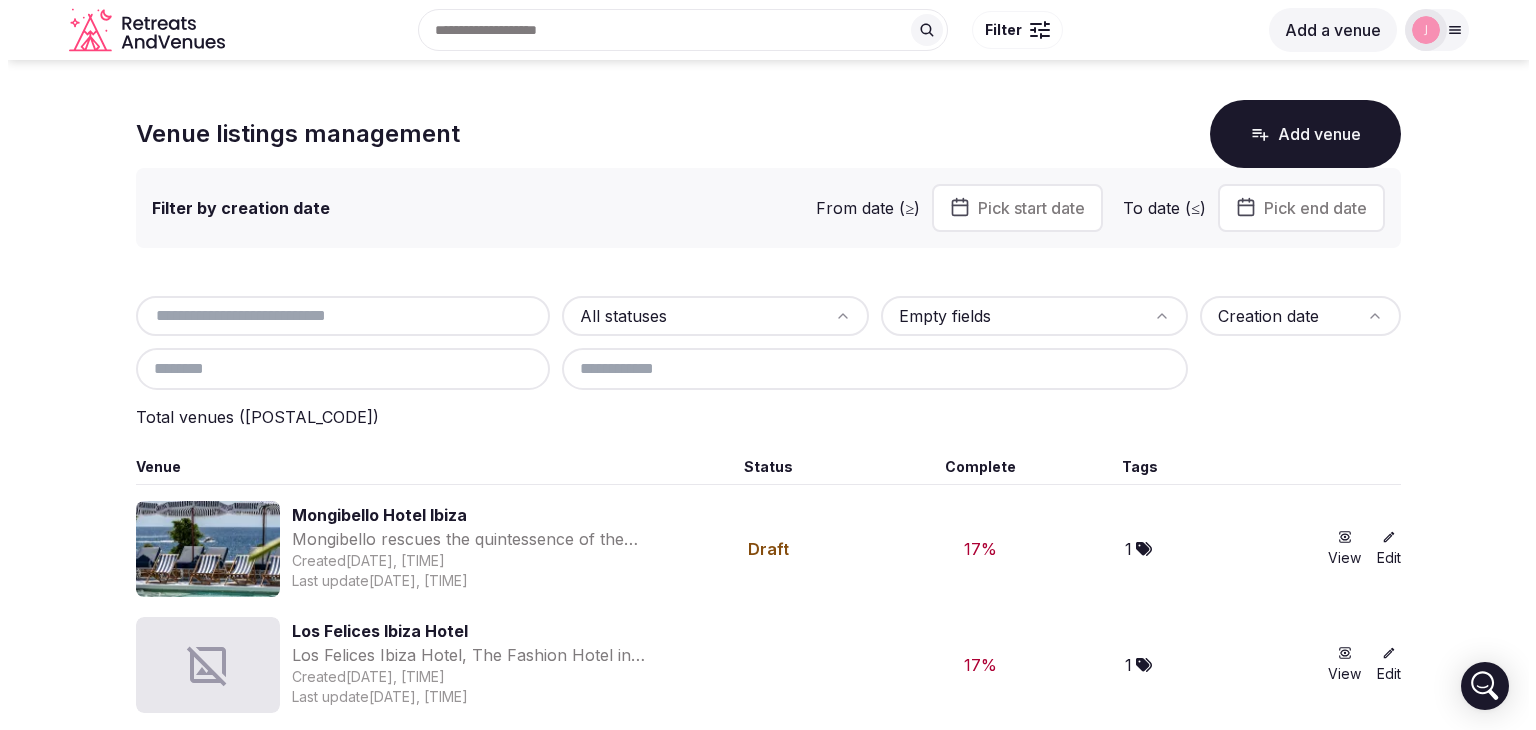 scroll, scrollTop: 0, scrollLeft: 0, axis: both 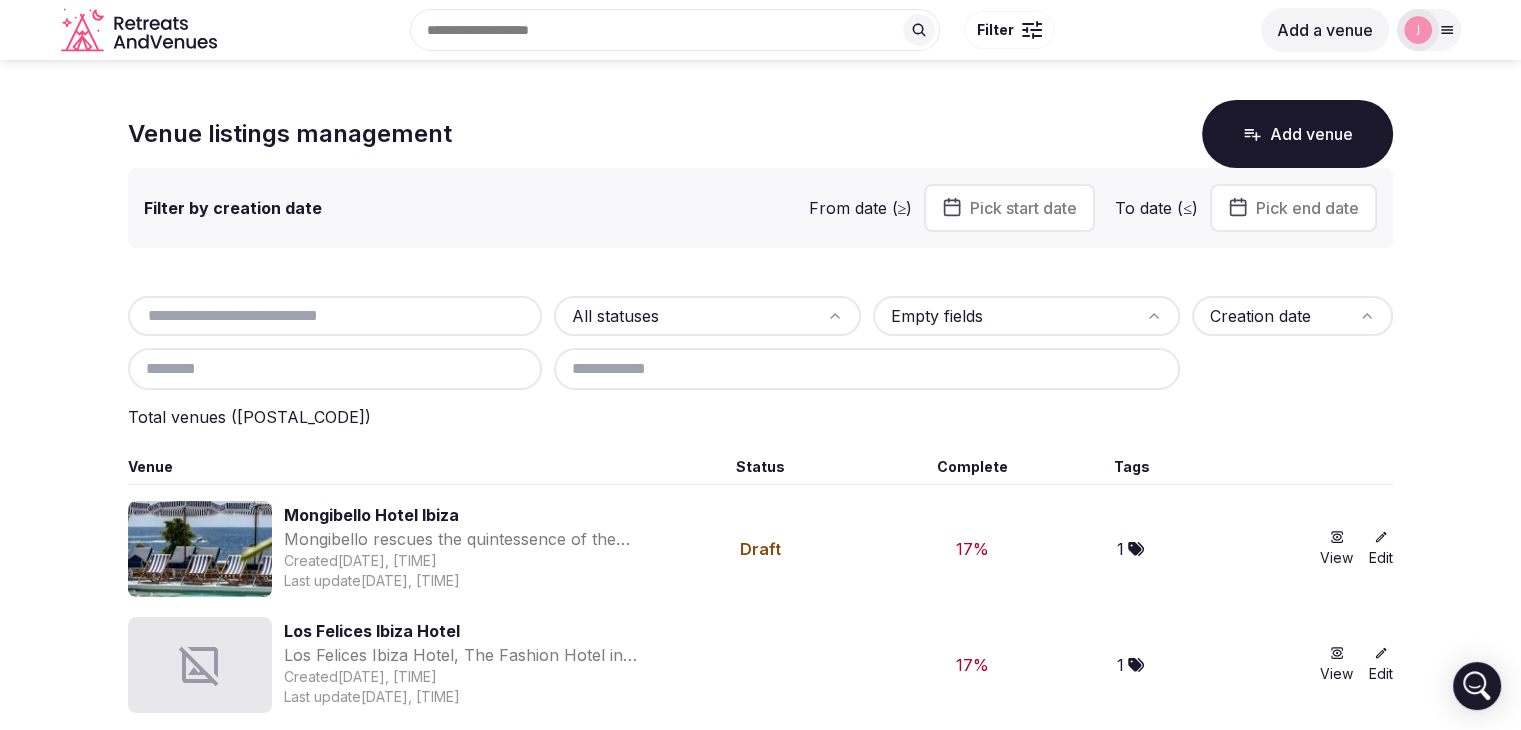 click at bounding box center (335, 316) 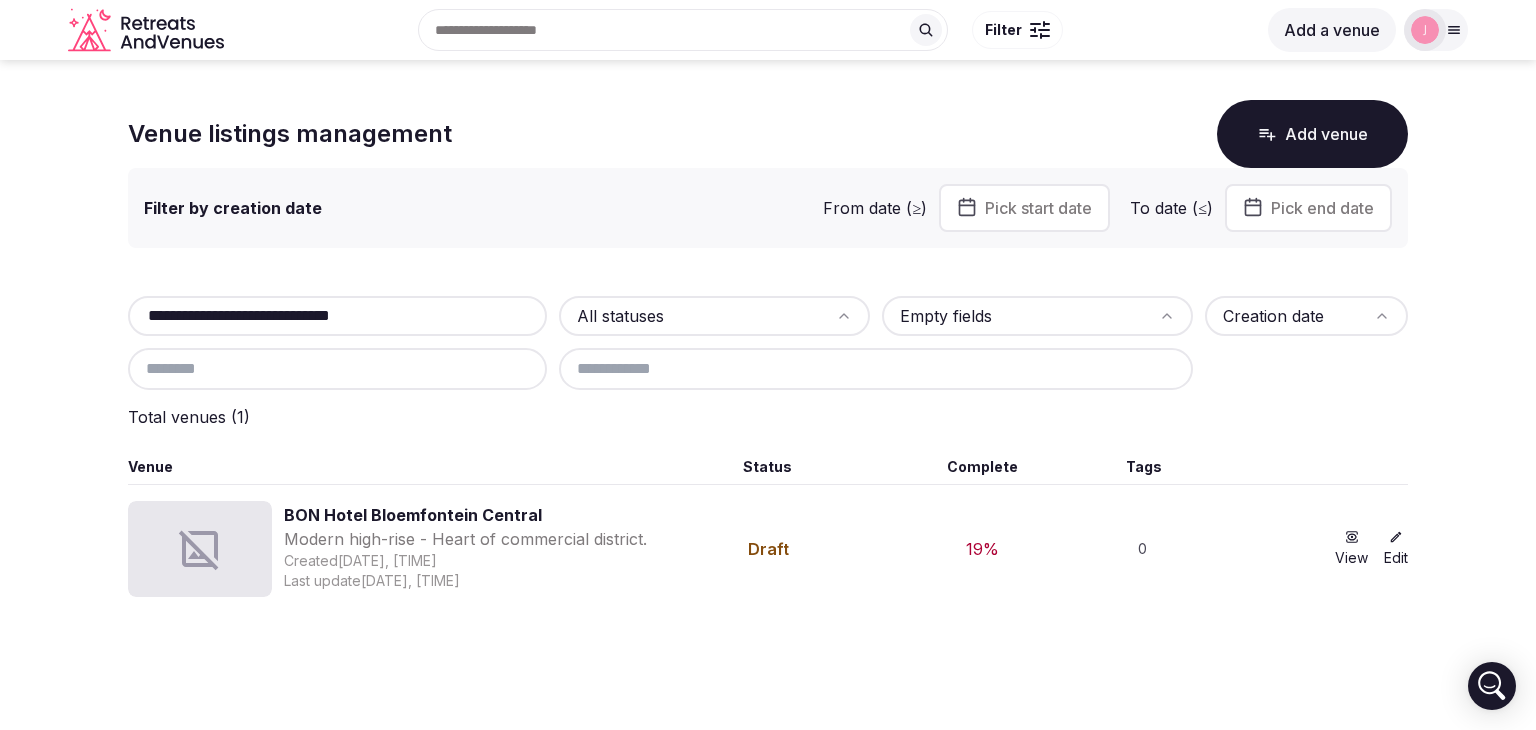 type on "**********" 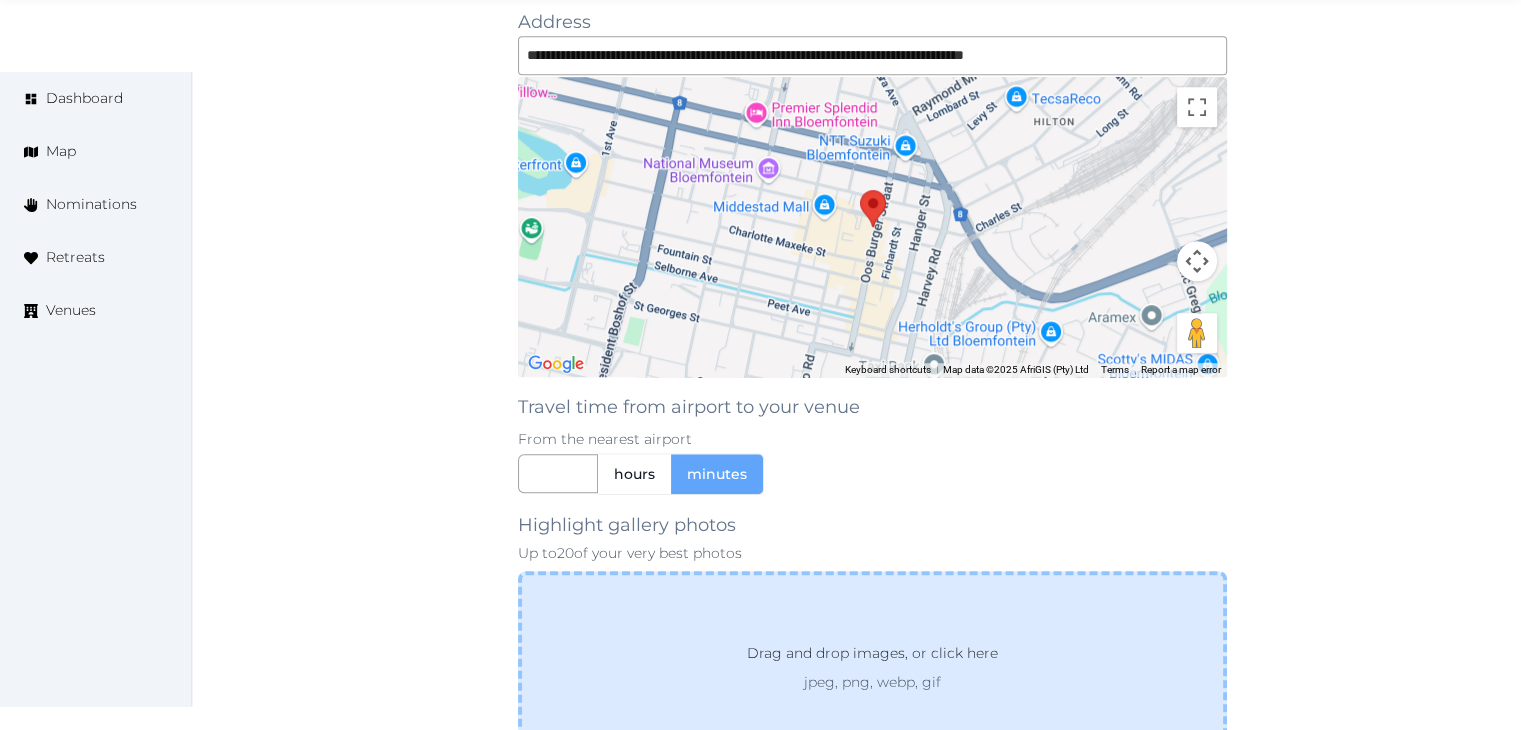 scroll, scrollTop: 1874, scrollLeft: 0, axis: vertical 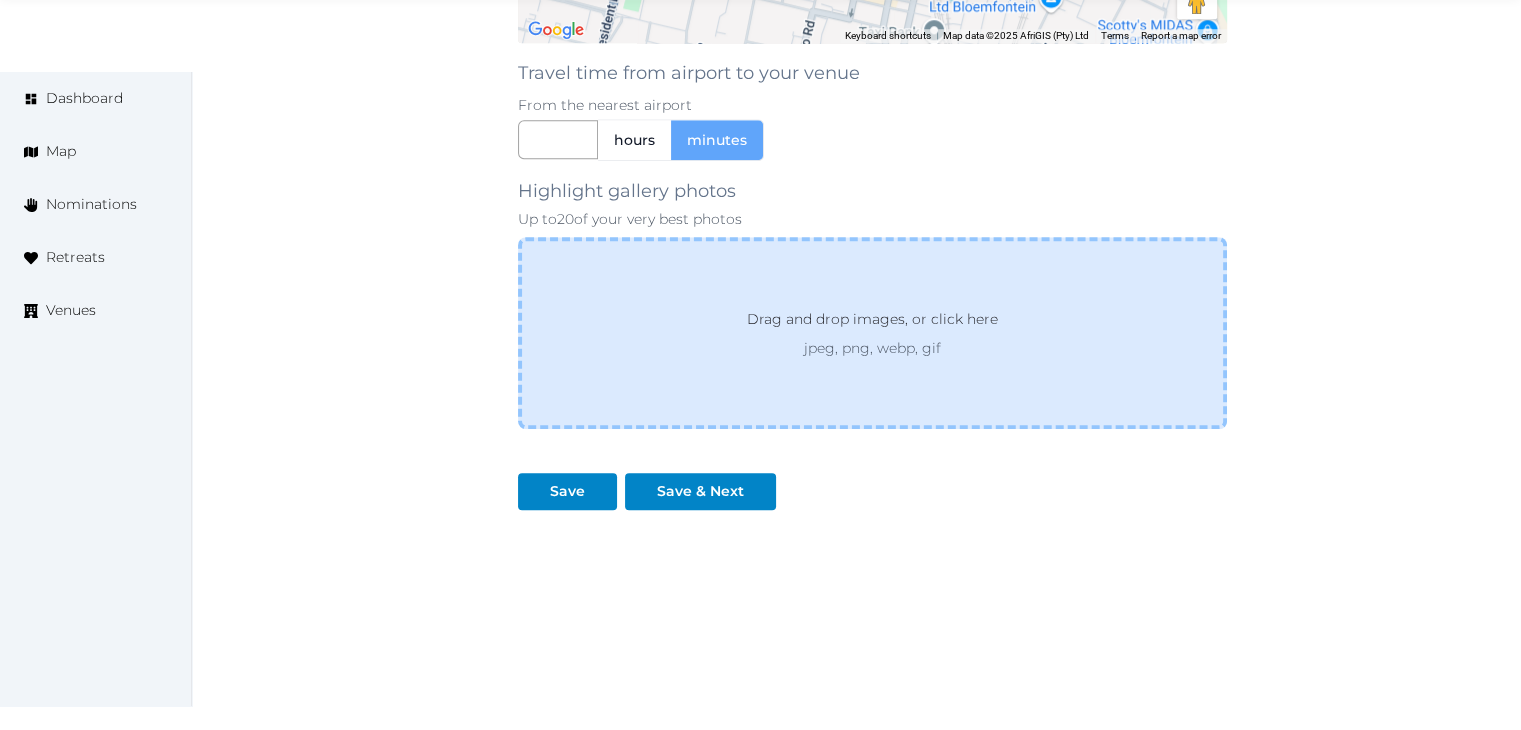 click on "Drag and drop images, or click here" at bounding box center [872, 323] 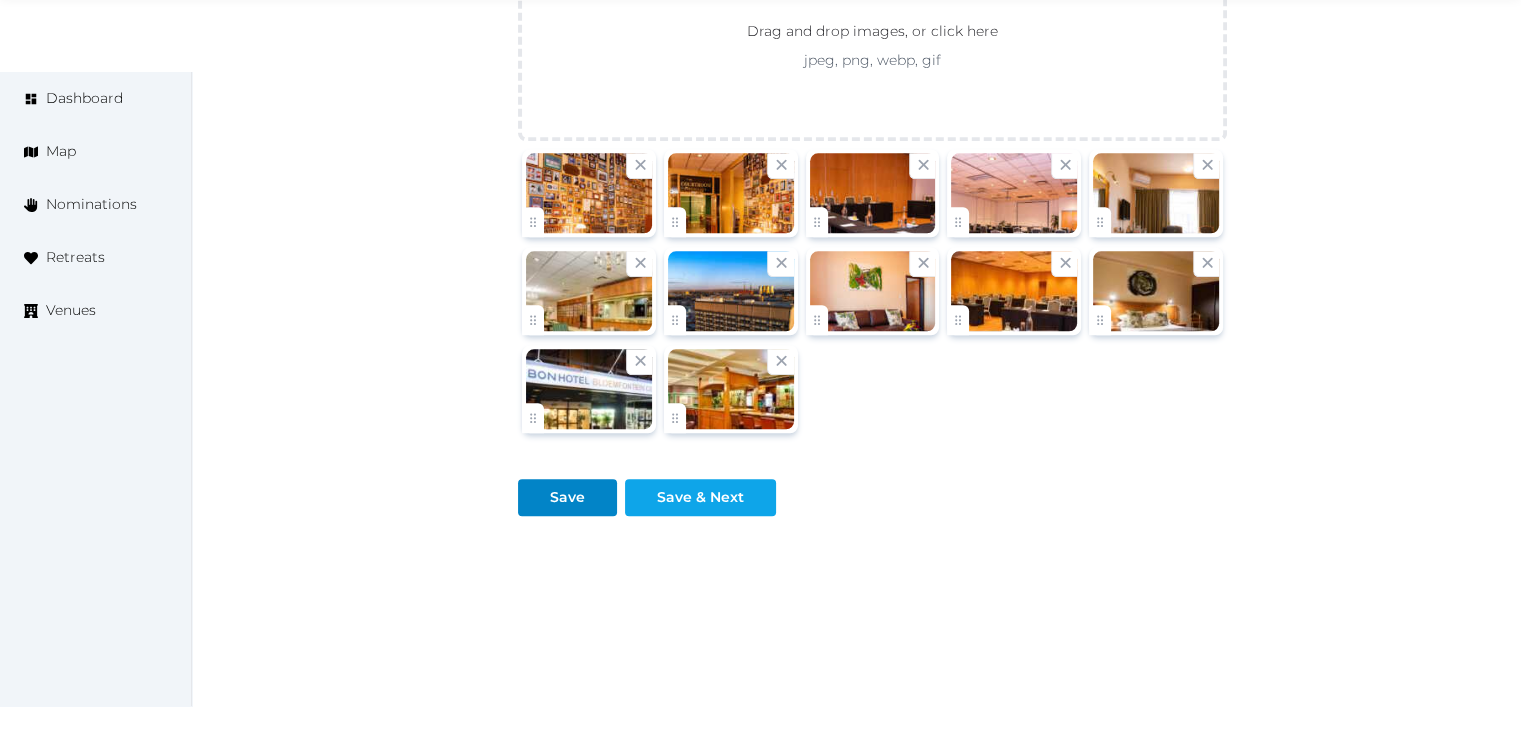 scroll, scrollTop: 2168, scrollLeft: 0, axis: vertical 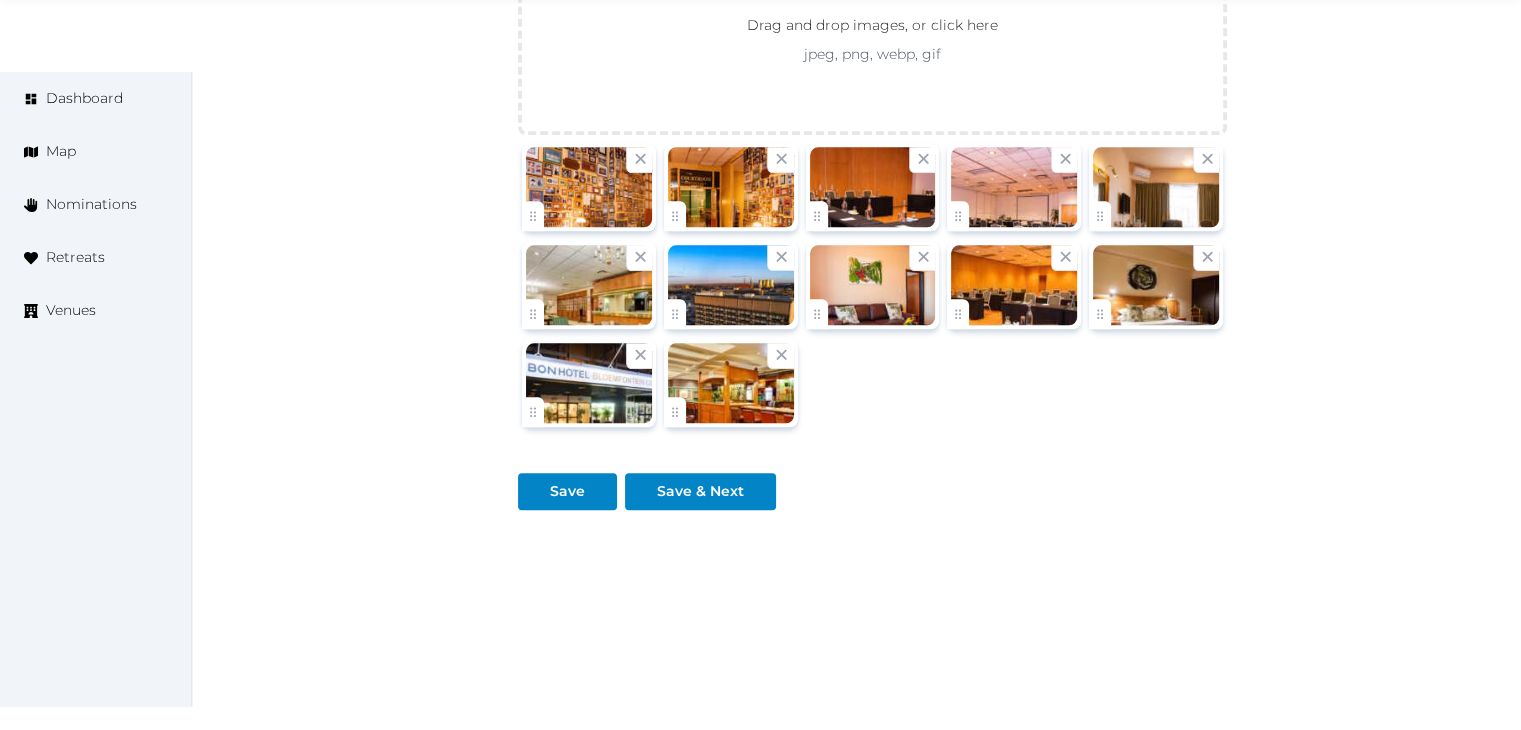 click on "Save" at bounding box center (571, 483) 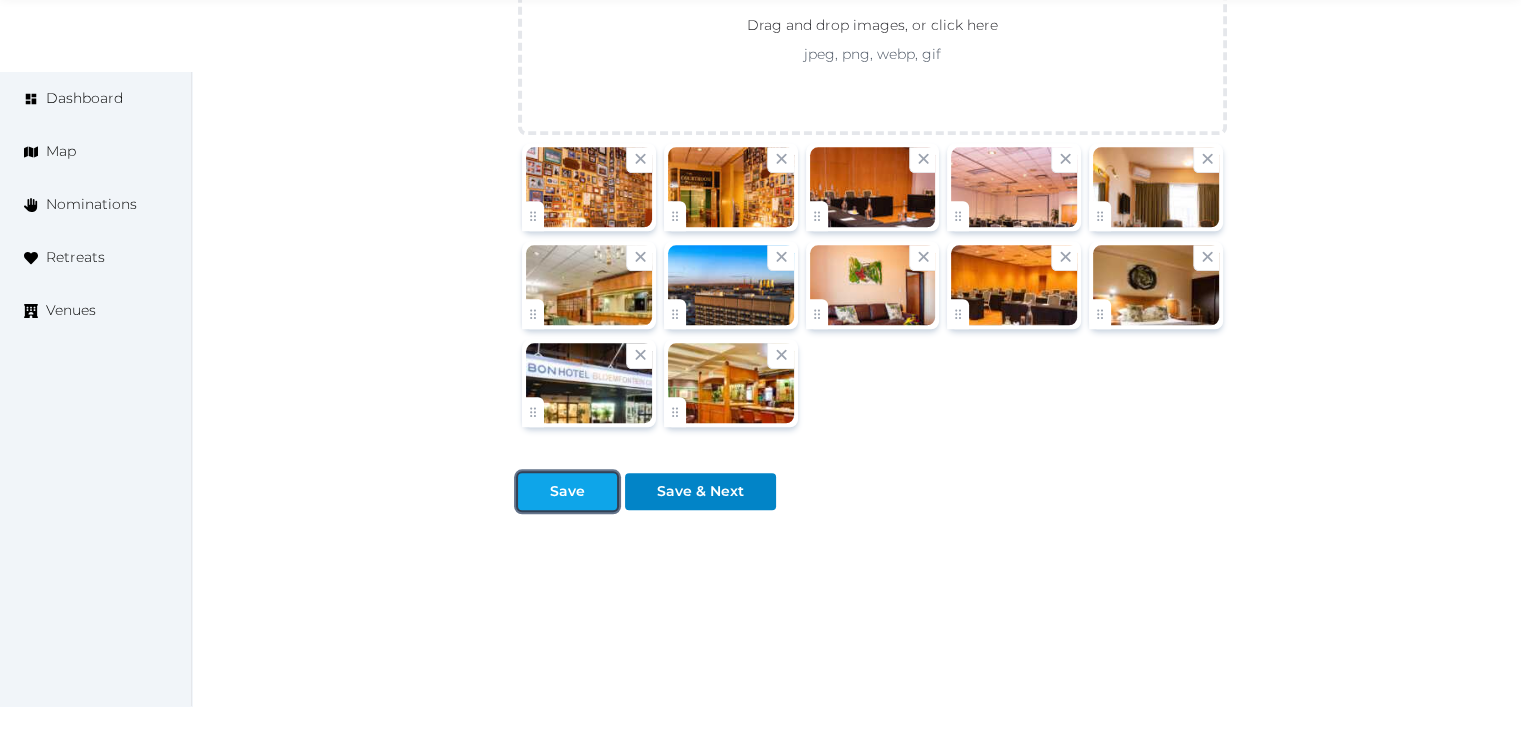 click at bounding box center [601, 491] 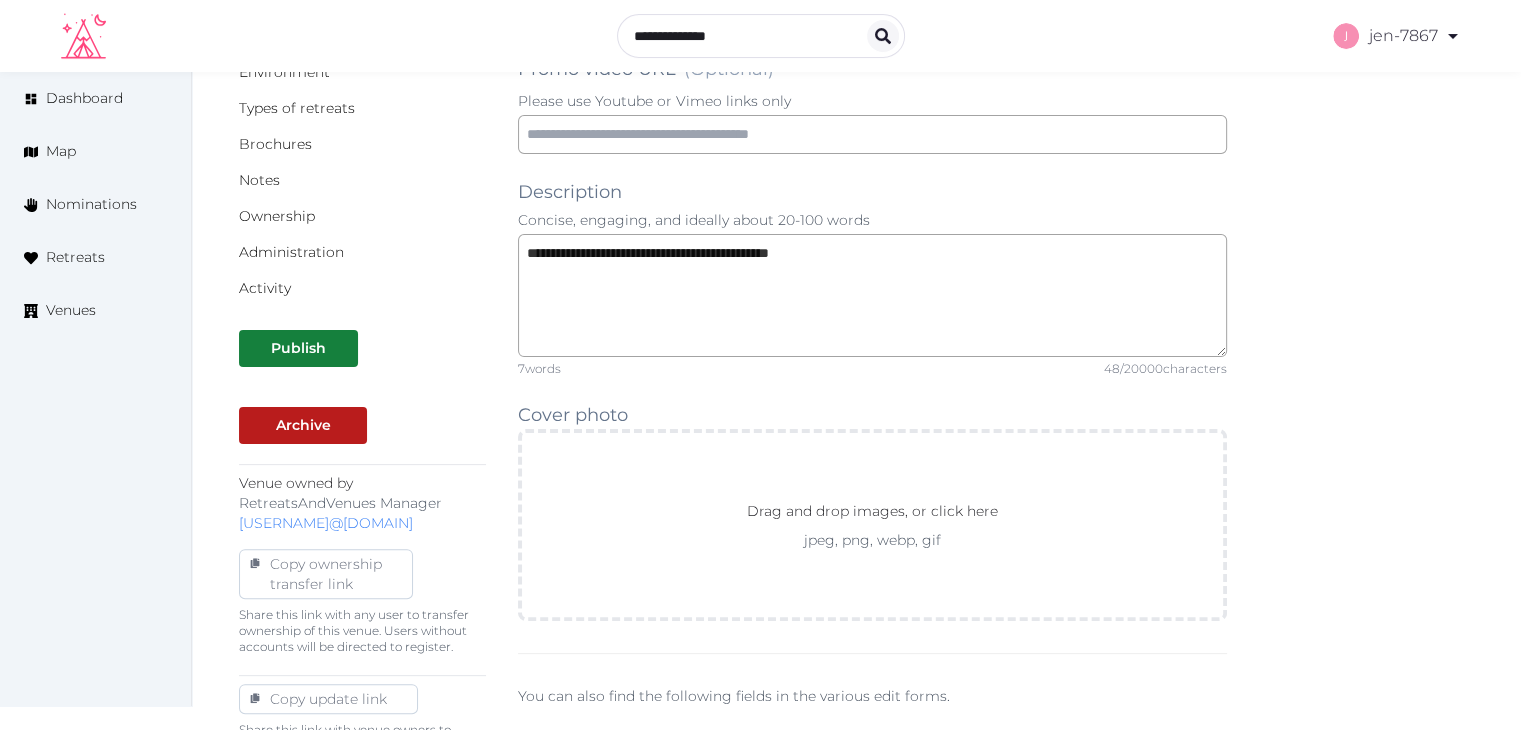 scroll, scrollTop: 0, scrollLeft: 0, axis: both 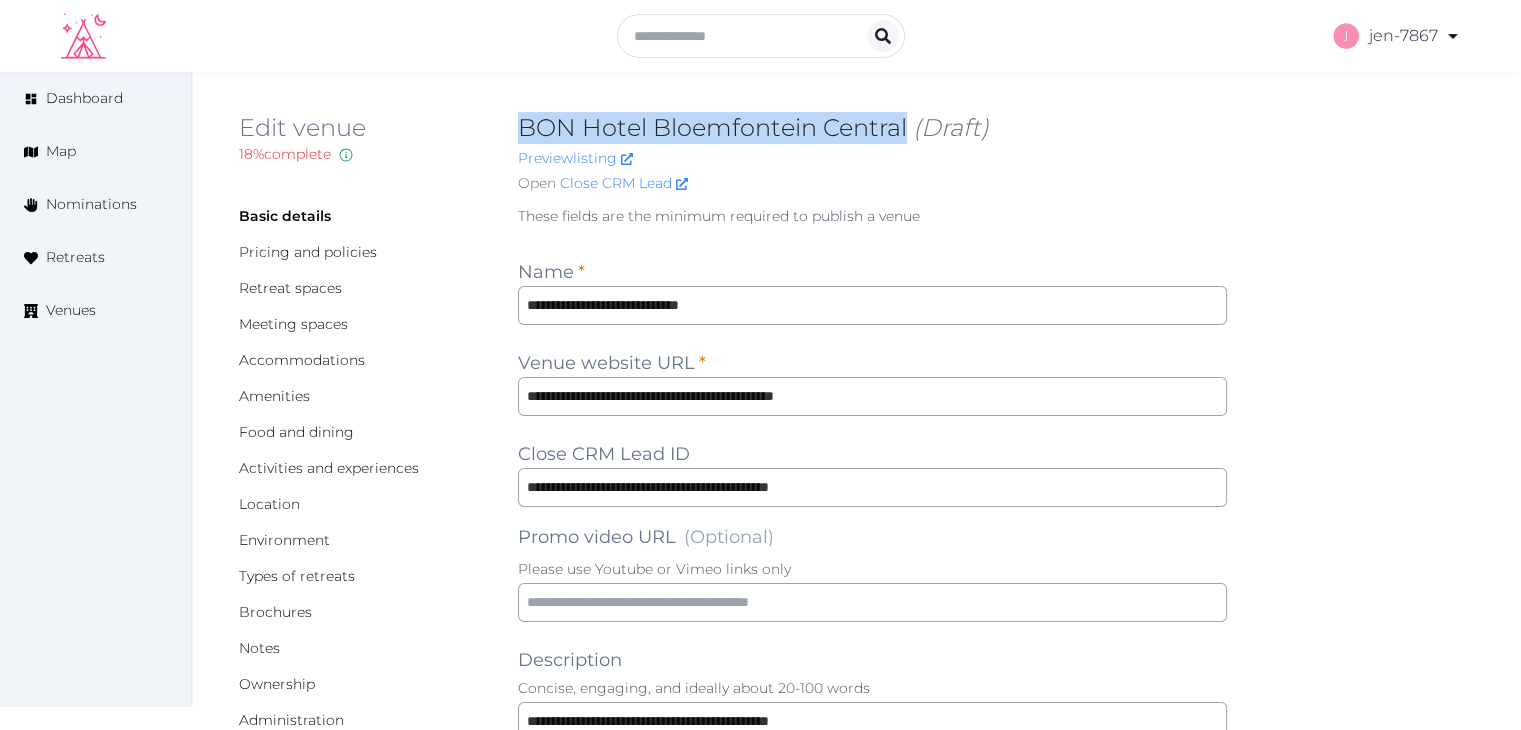 drag, startPoint x: 905, startPoint y: 129, endPoint x: 524, endPoint y: 115, distance: 381.25714 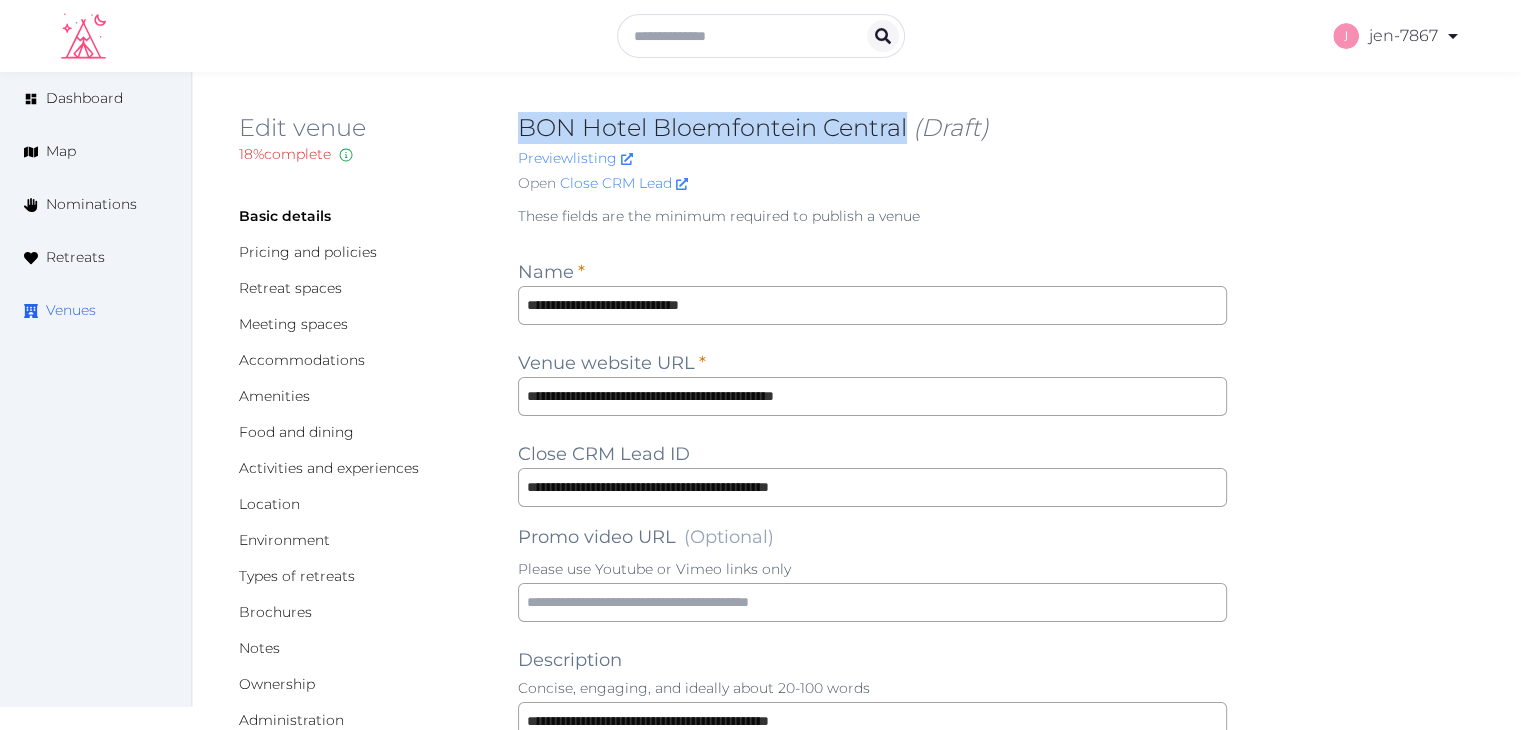 click on "Venues" at bounding box center [71, 310] 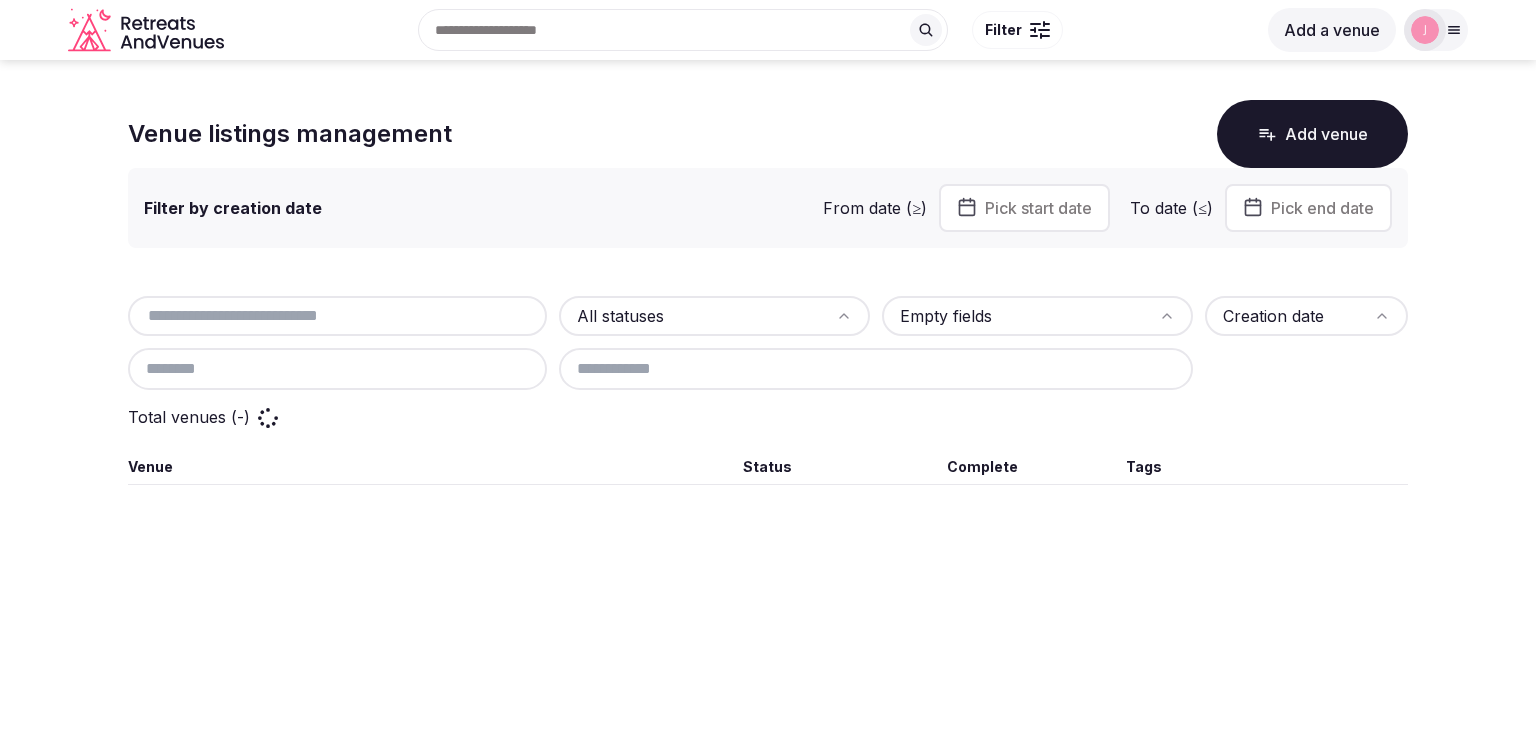 scroll, scrollTop: 0, scrollLeft: 0, axis: both 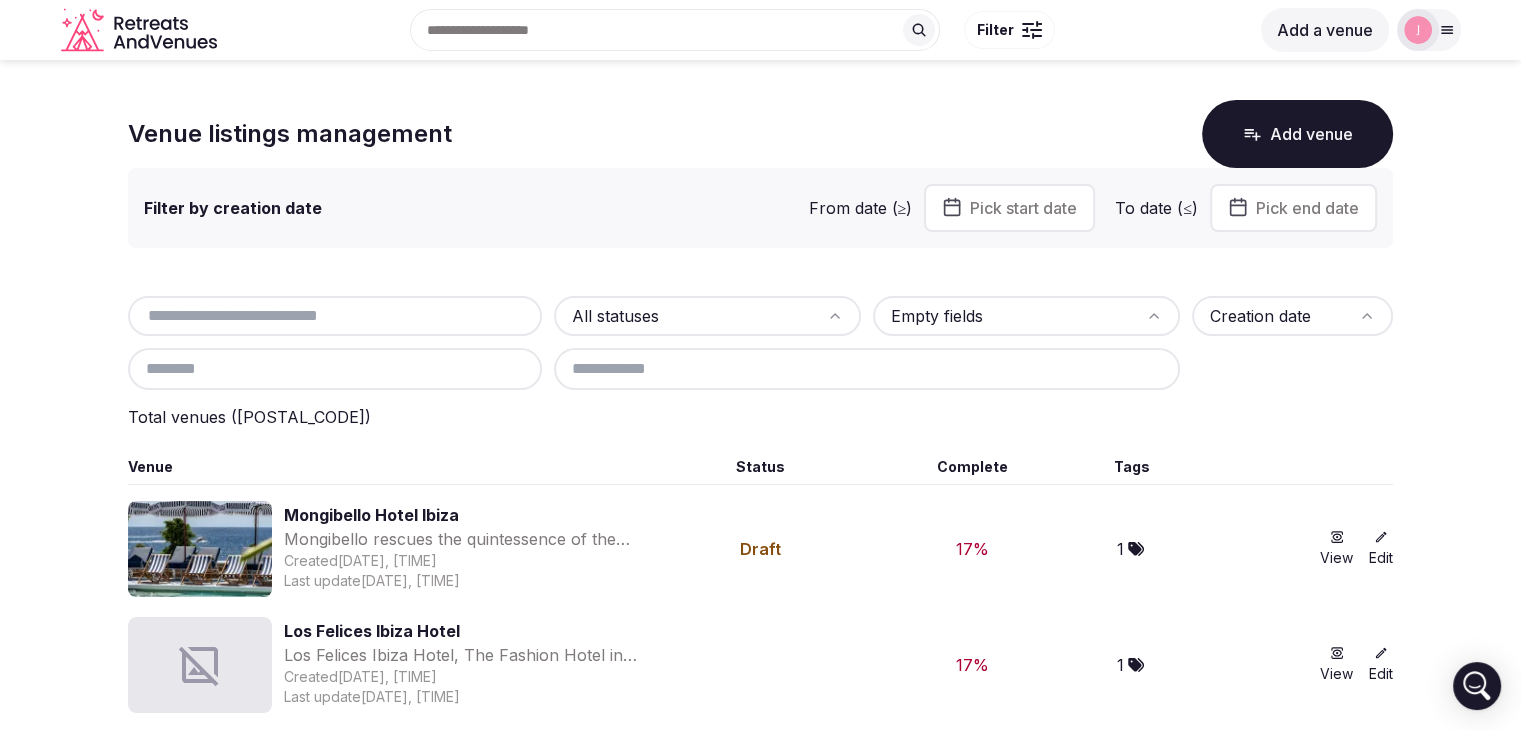 paste on "**********" 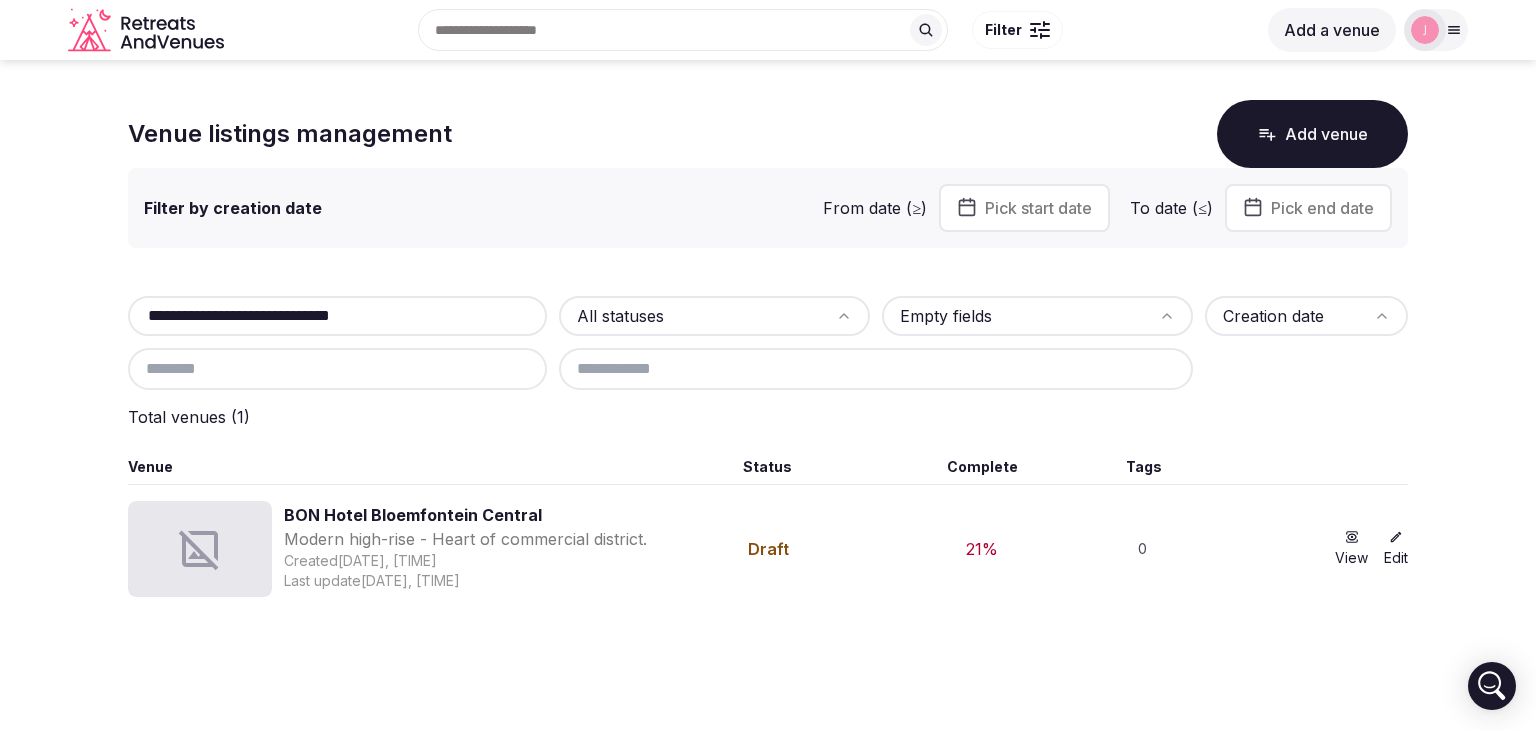 drag, startPoint x: 423, startPoint y: 309, endPoint x: 0, endPoint y: 309, distance: 423 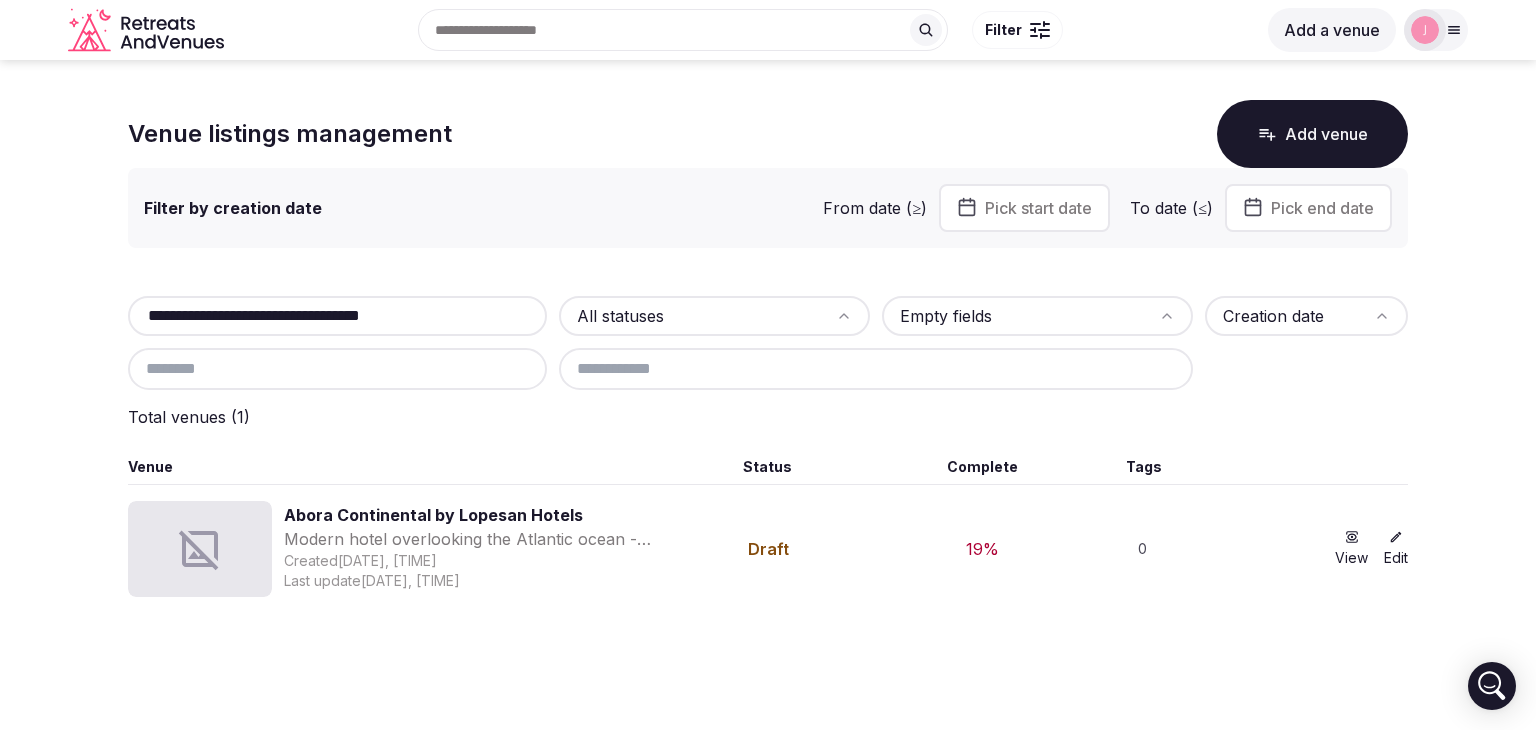 type on "**********" 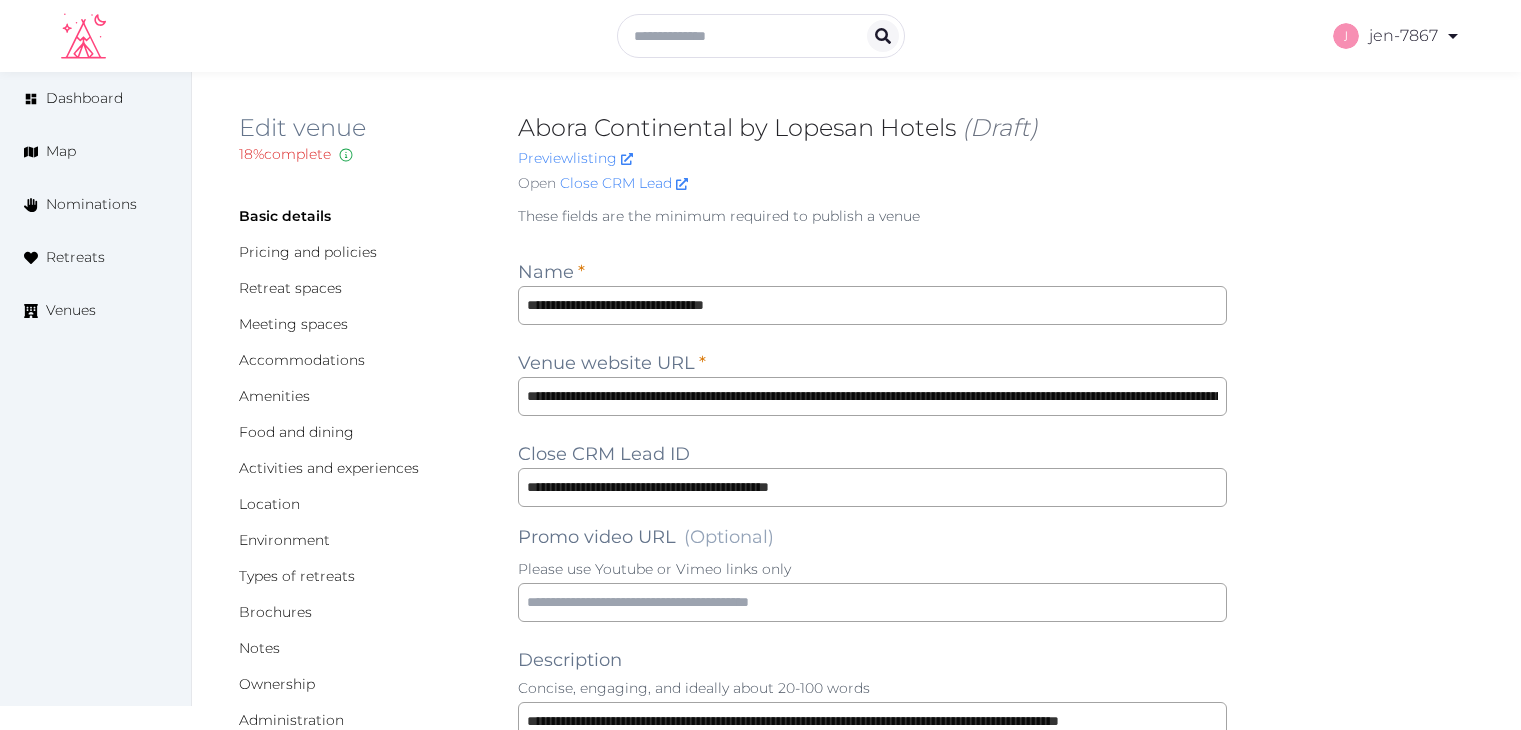 scroll, scrollTop: 0, scrollLeft: 0, axis: both 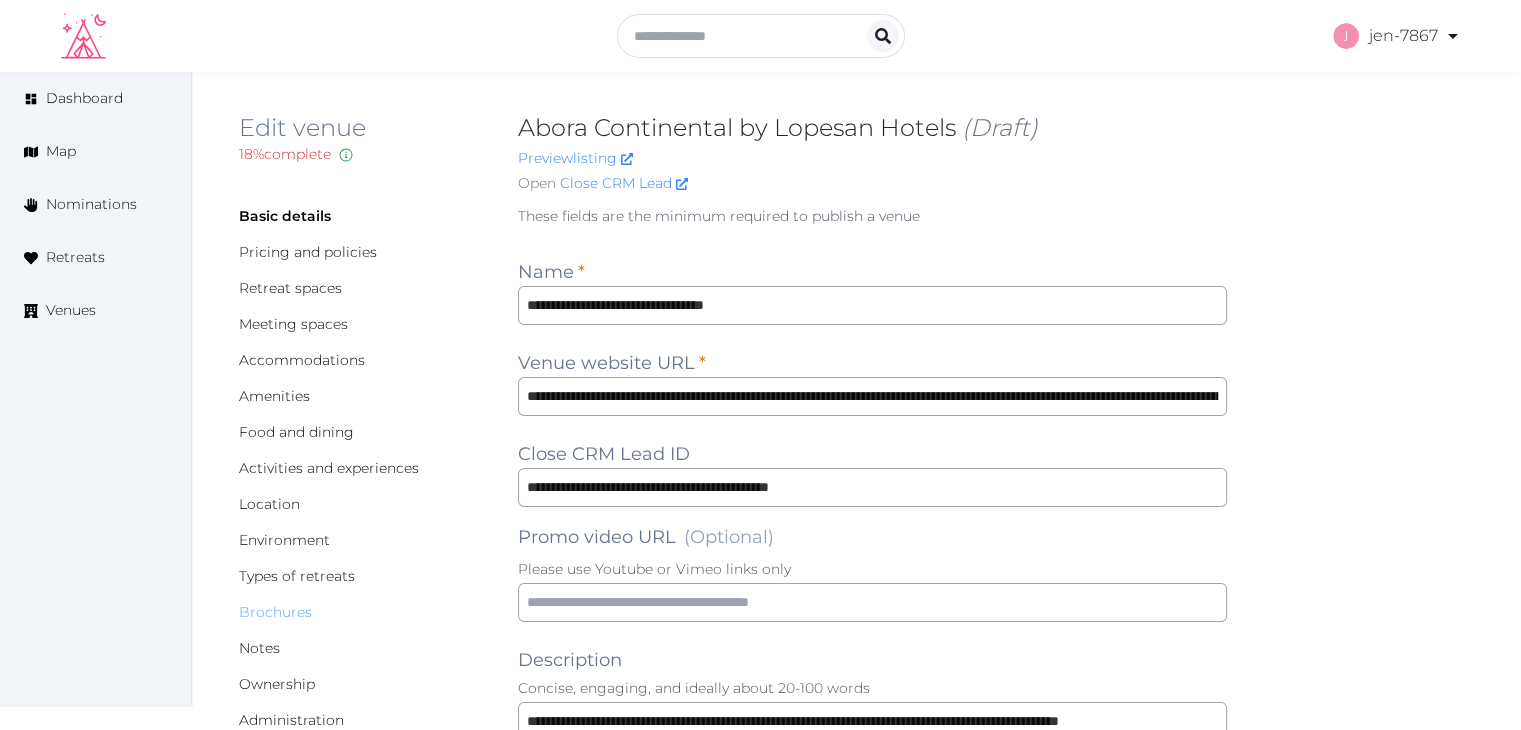 click on "Brochures" at bounding box center (275, 612) 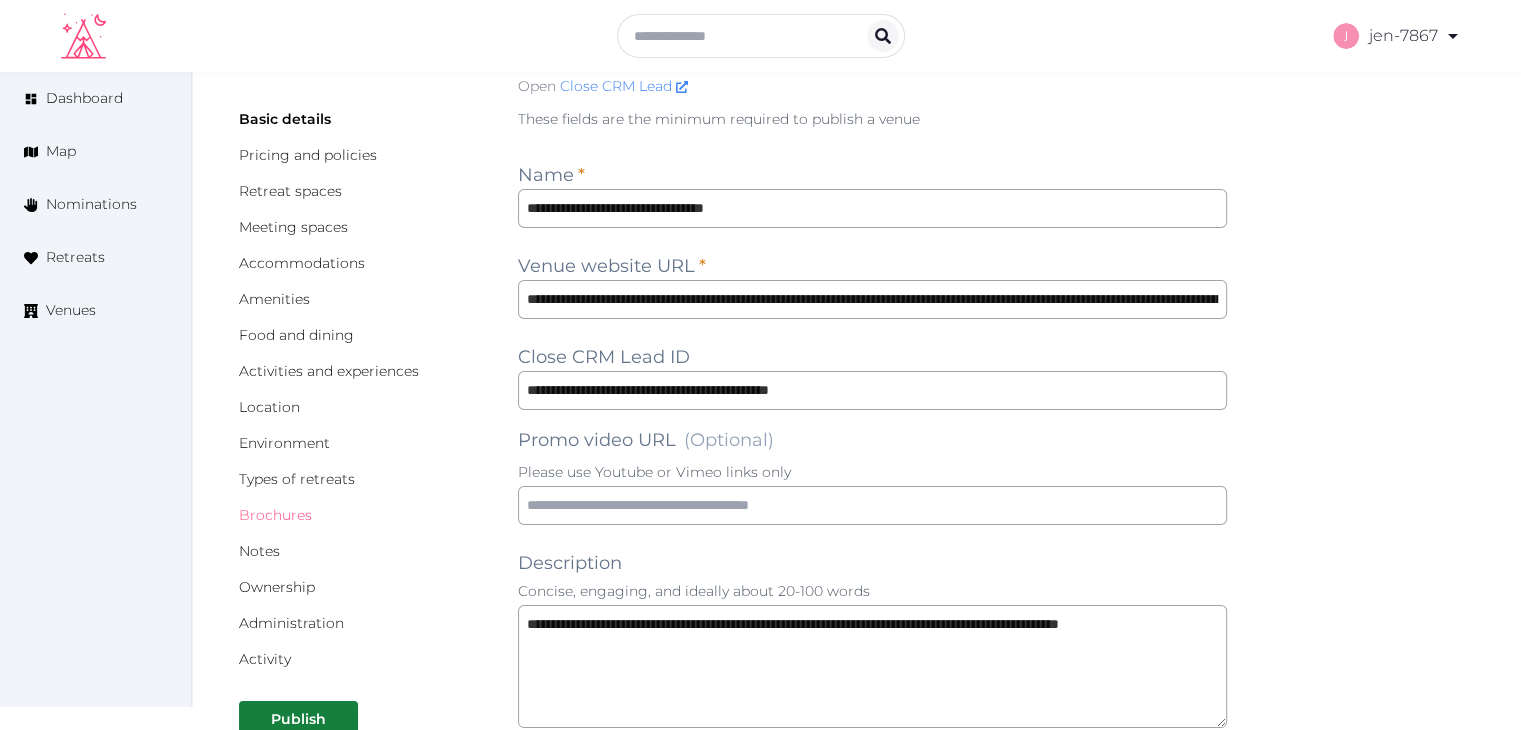 scroll, scrollTop: 186, scrollLeft: 0, axis: vertical 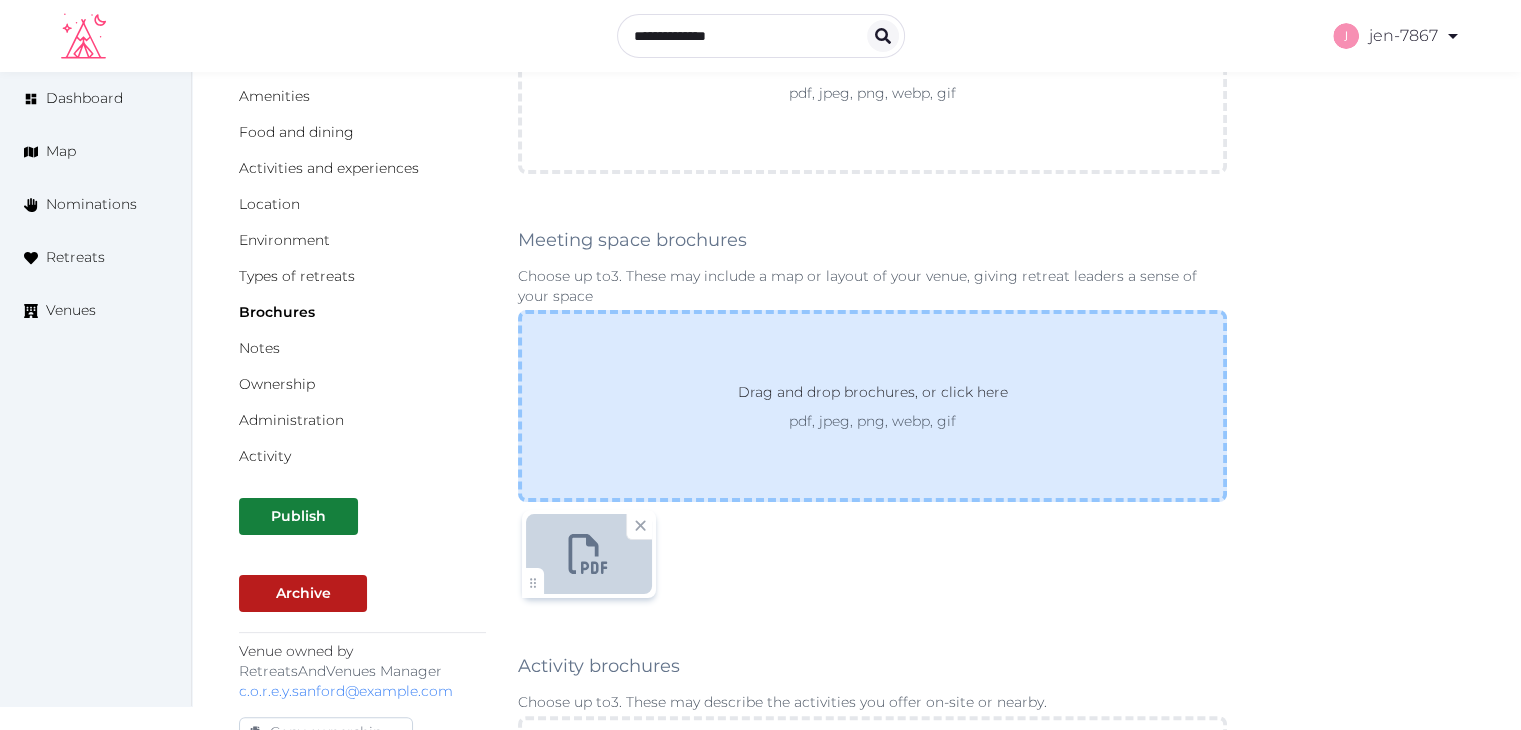 click on "Drag and drop brochures, or click here pdf, jpeg, png, webp, gif" at bounding box center [872, 406] 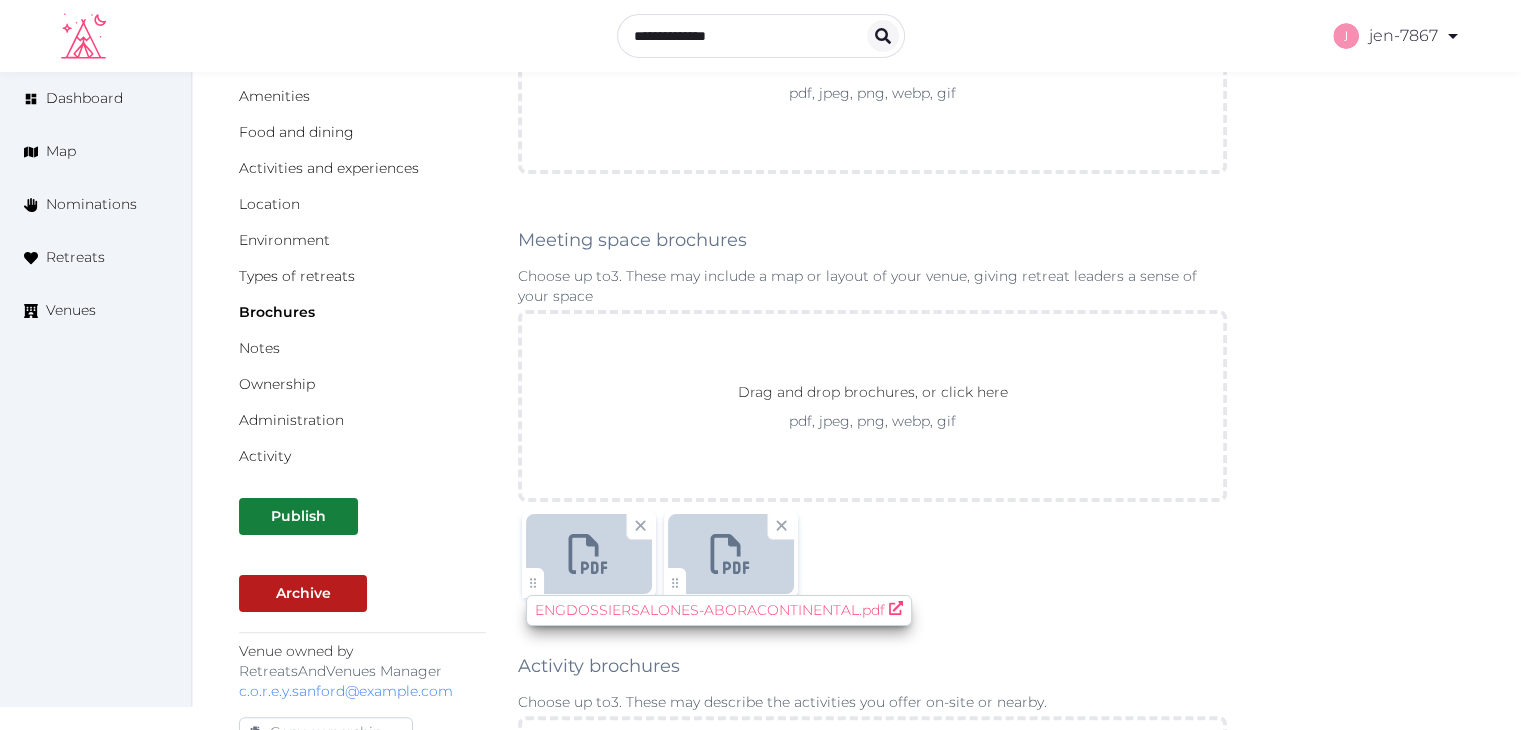 click on "ENGDOSSIERSALONES-ABORACONTINENTAL.pdf" at bounding box center (710, 610) 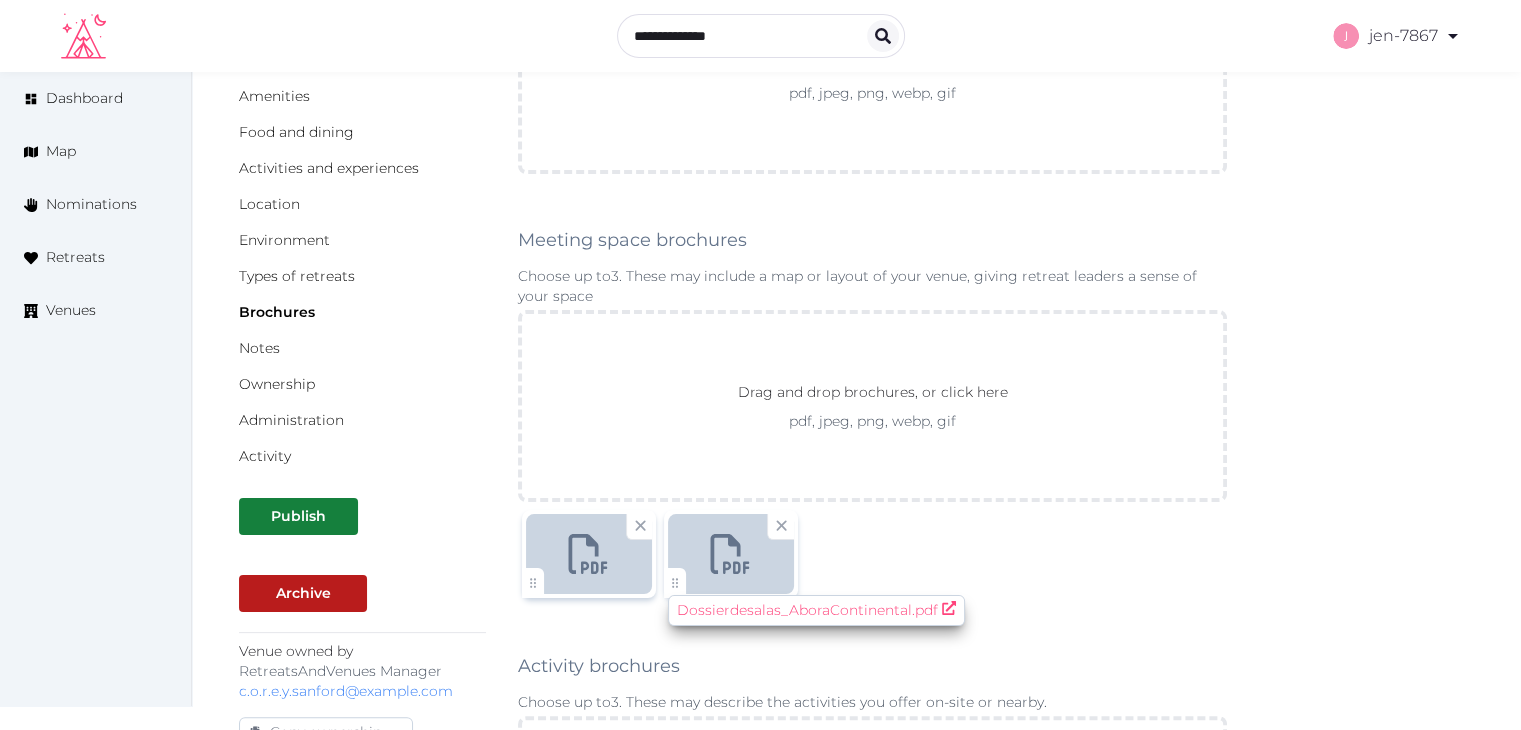 click on "Dossierdesalas_AboraContinental.pdf" at bounding box center (807, 610) 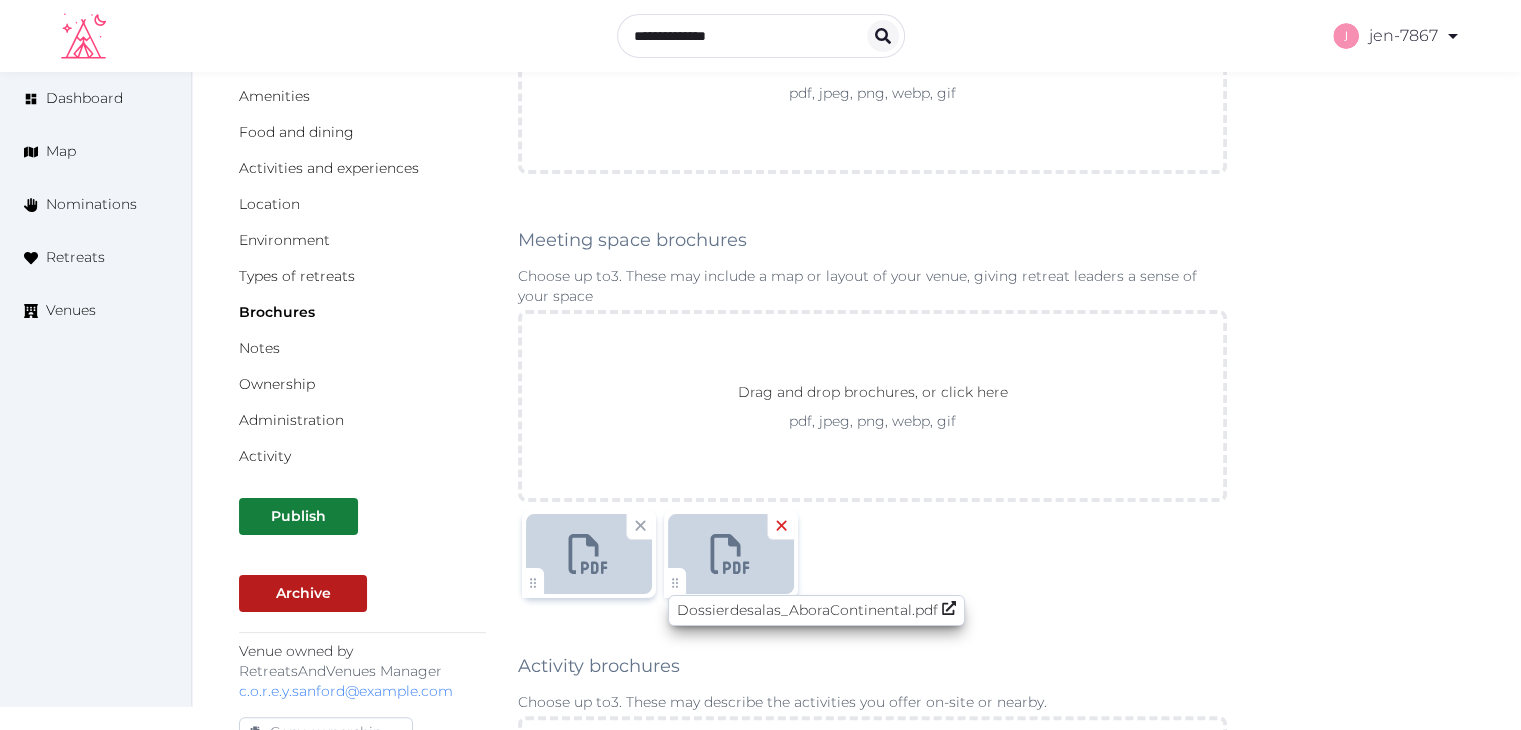 click 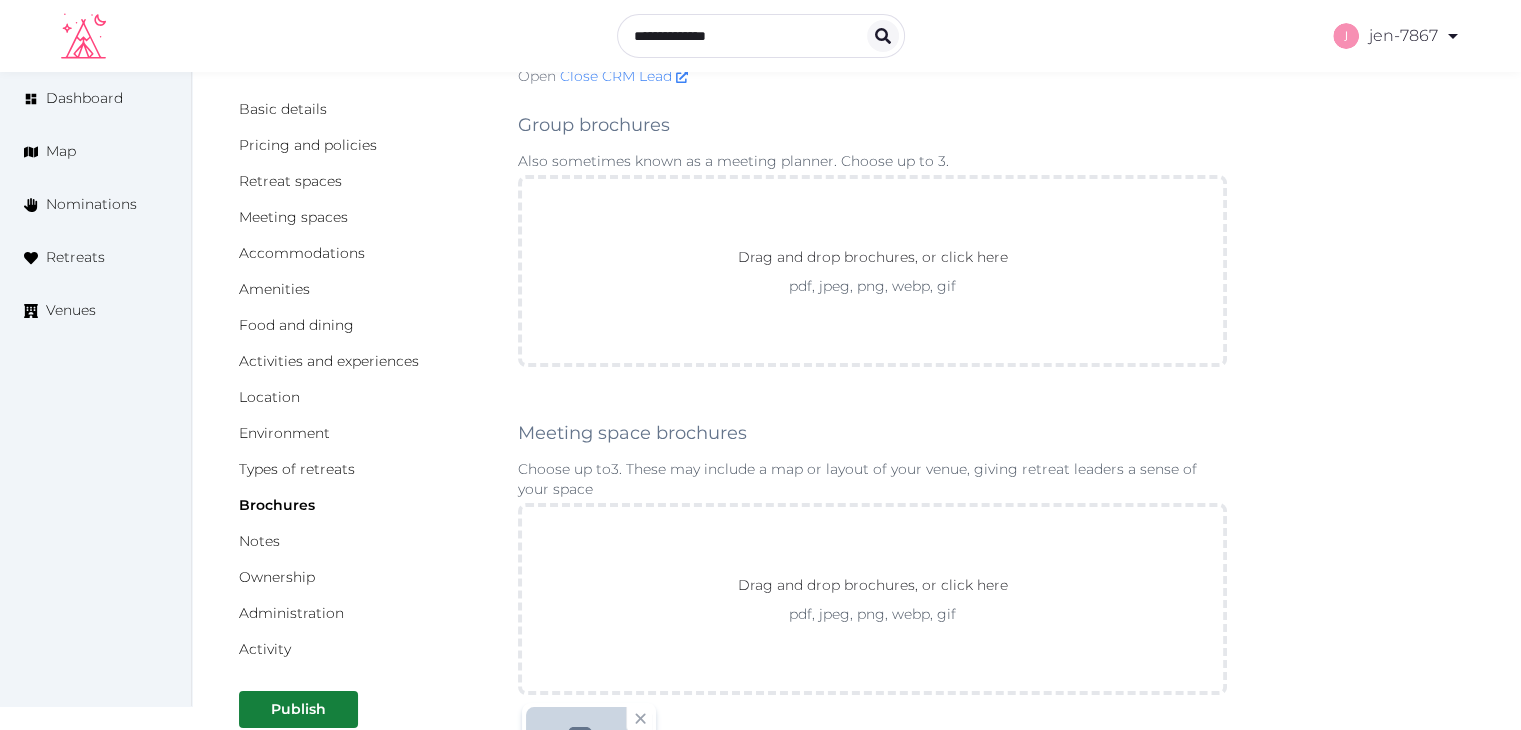 scroll, scrollTop: 0, scrollLeft: 0, axis: both 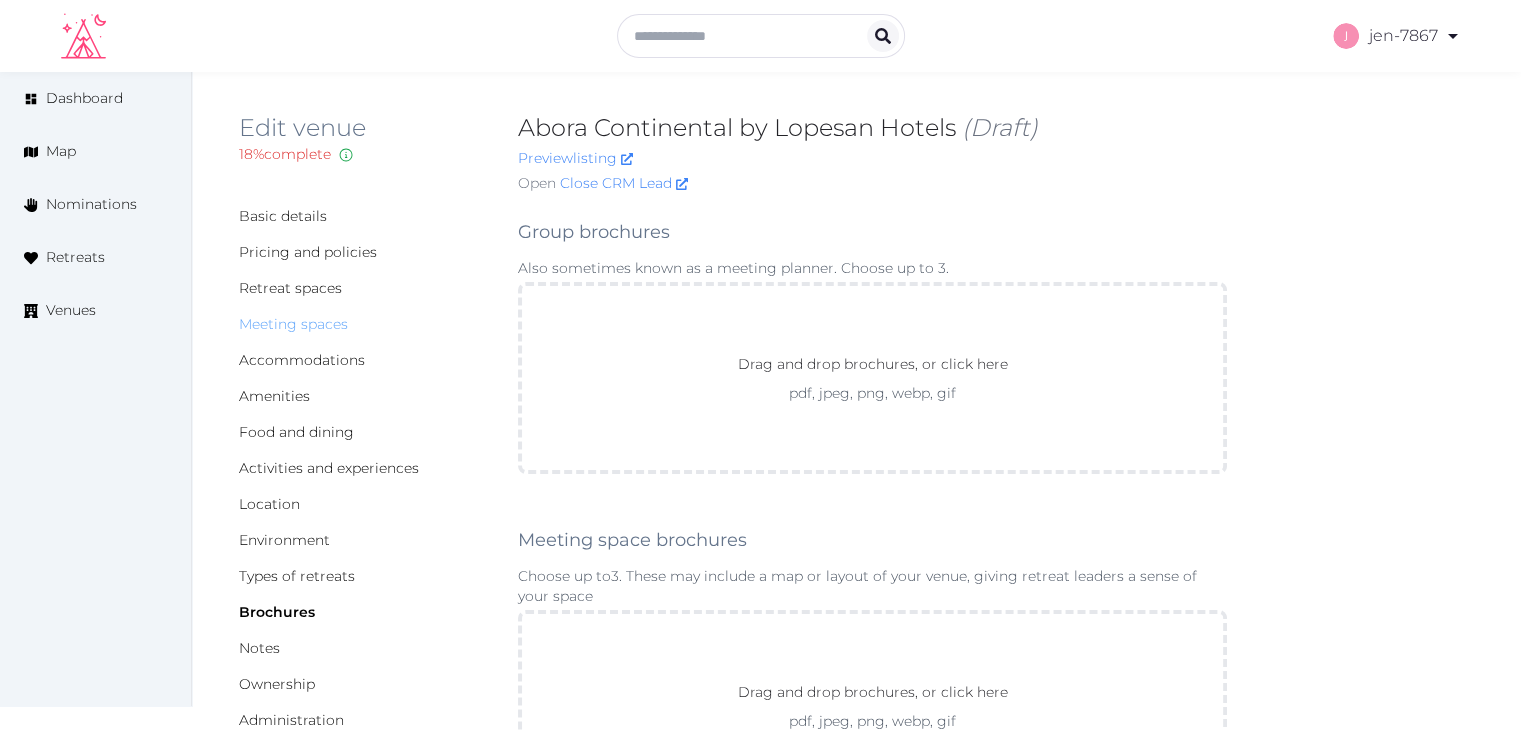 click on "Meeting spaces" at bounding box center [293, 324] 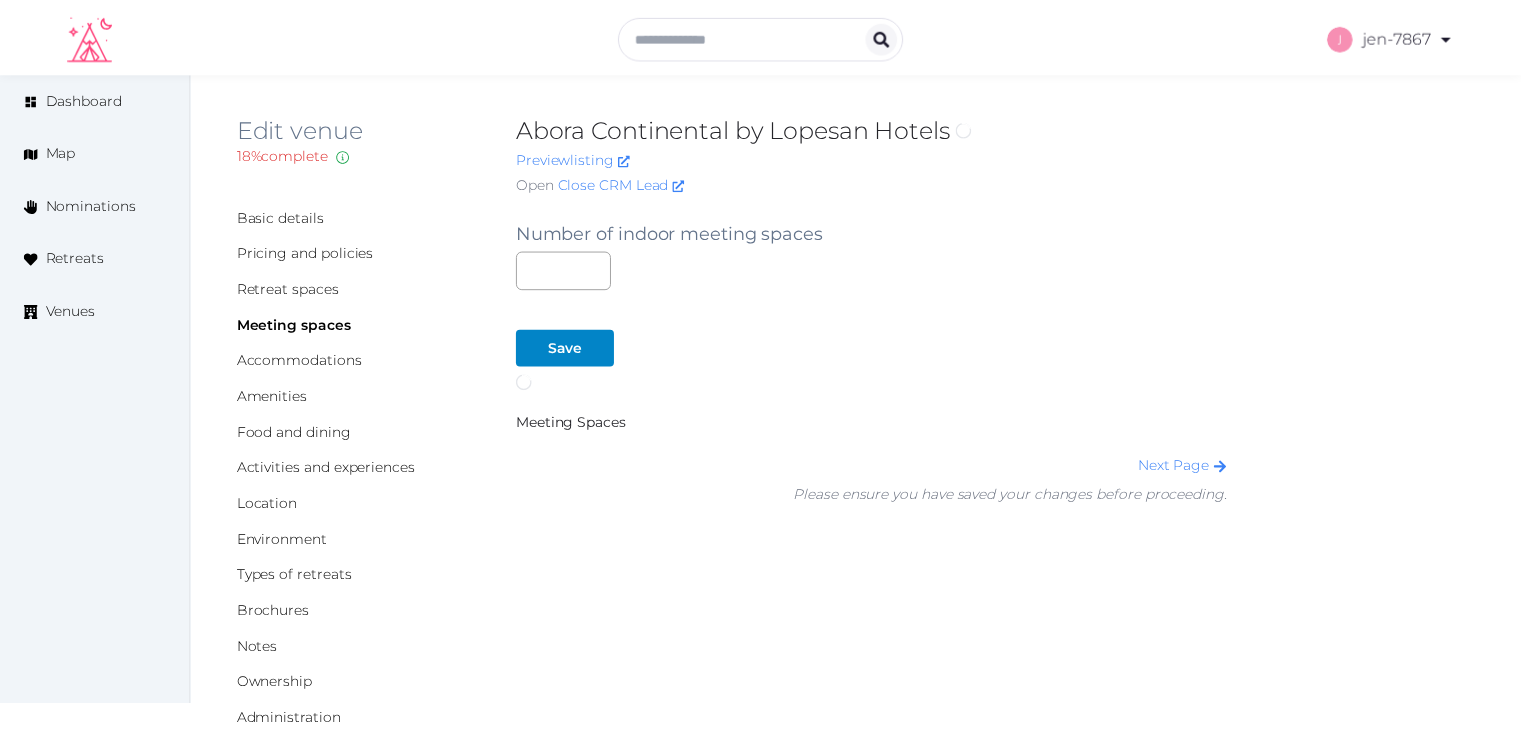 scroll, scrollTop: 0, scrollLeft: 0, axis: both 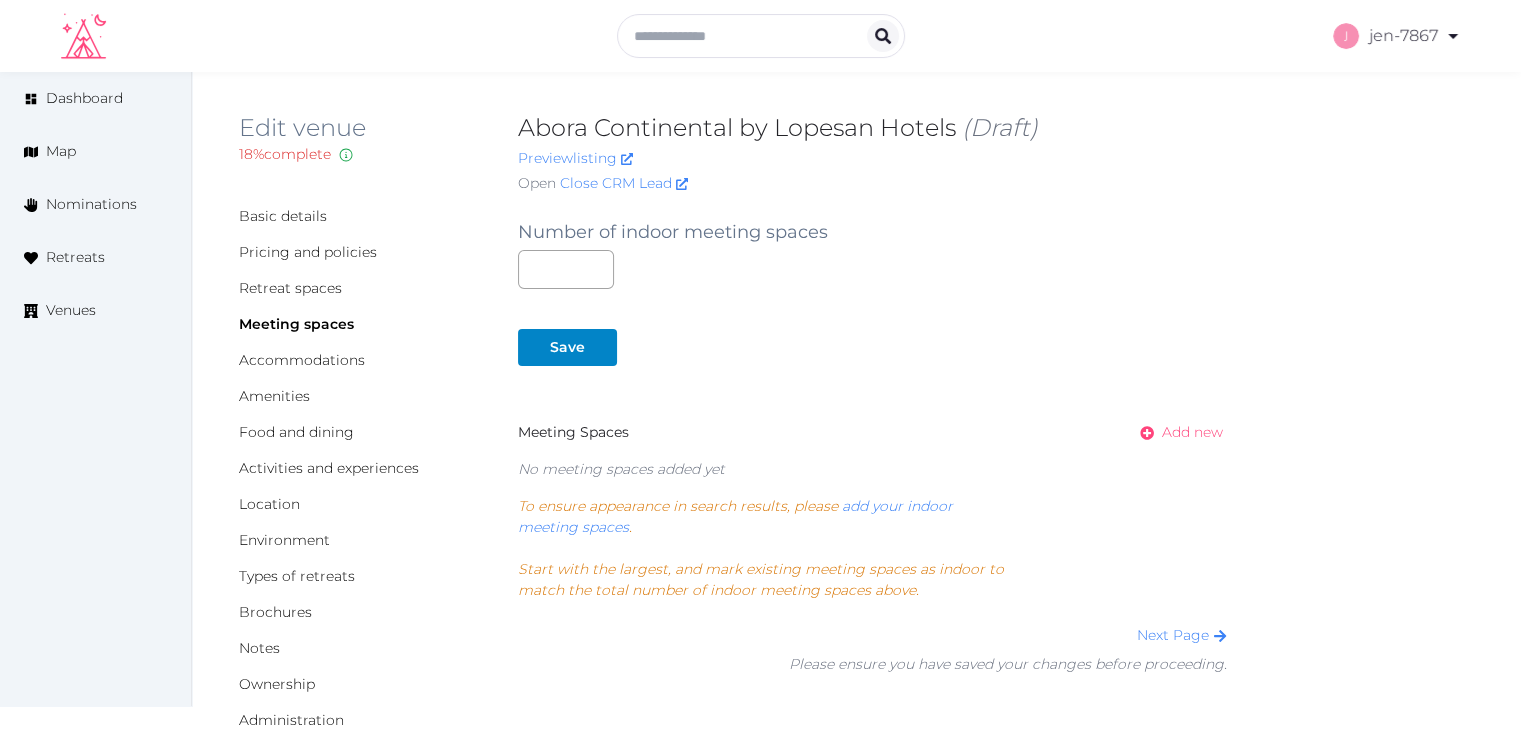 click on "Add new" at bounding box center (1175, 432) 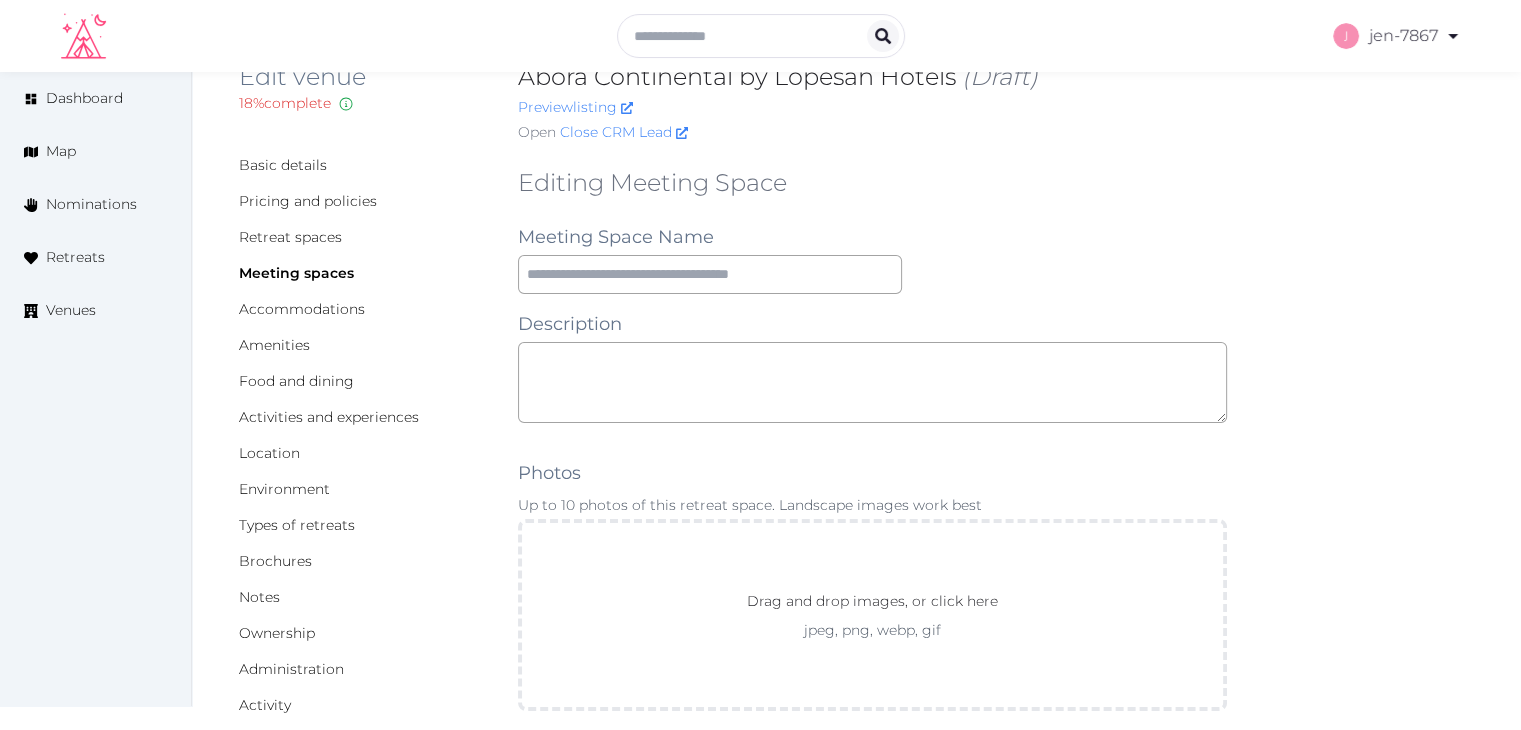 scroll, scrollTop: 100, scrollLeft: 0, axis: vertical 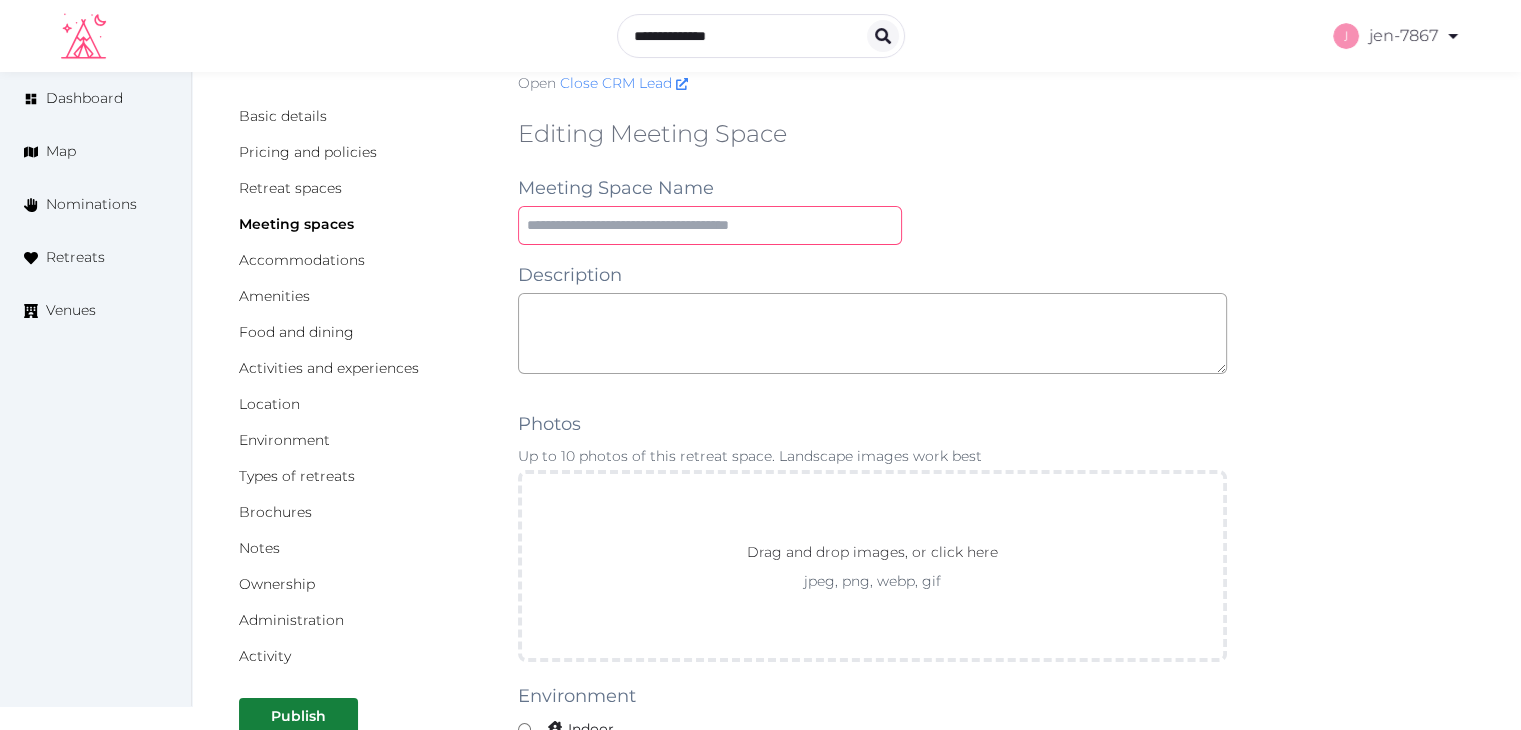 click at bounding box center (710, 225) 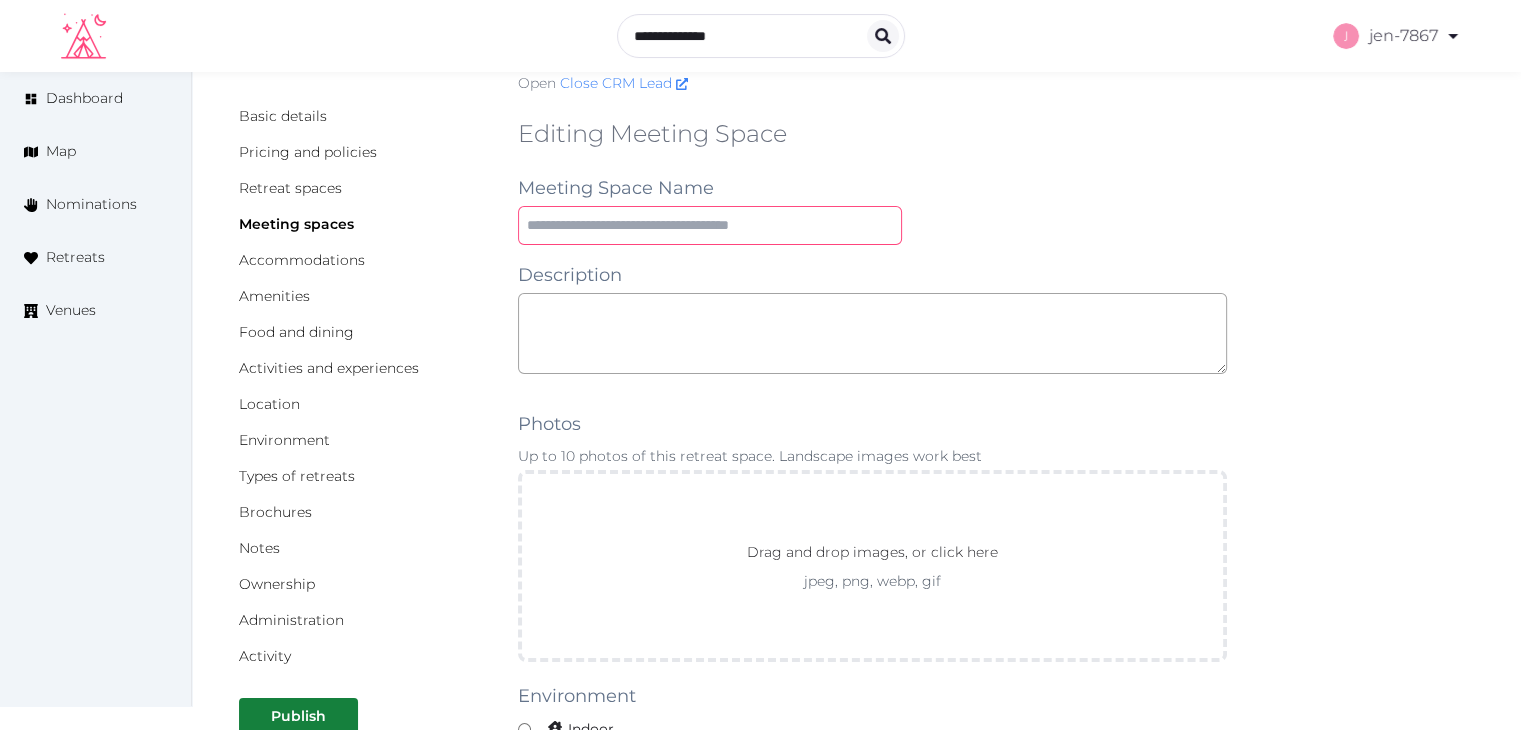 type on "**********" 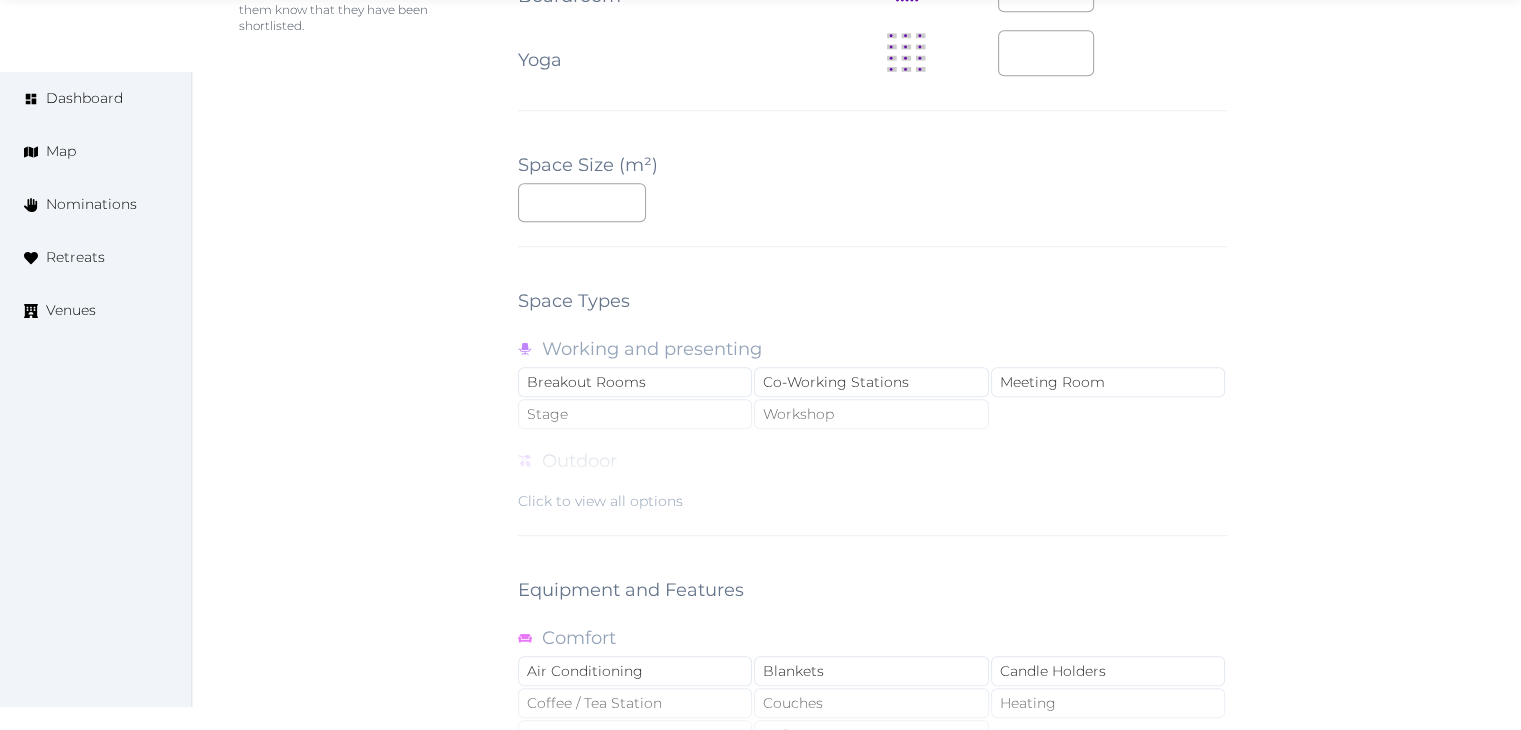 scroll, scrollTop: 1400, scrollLeft: 0, axis: vertical 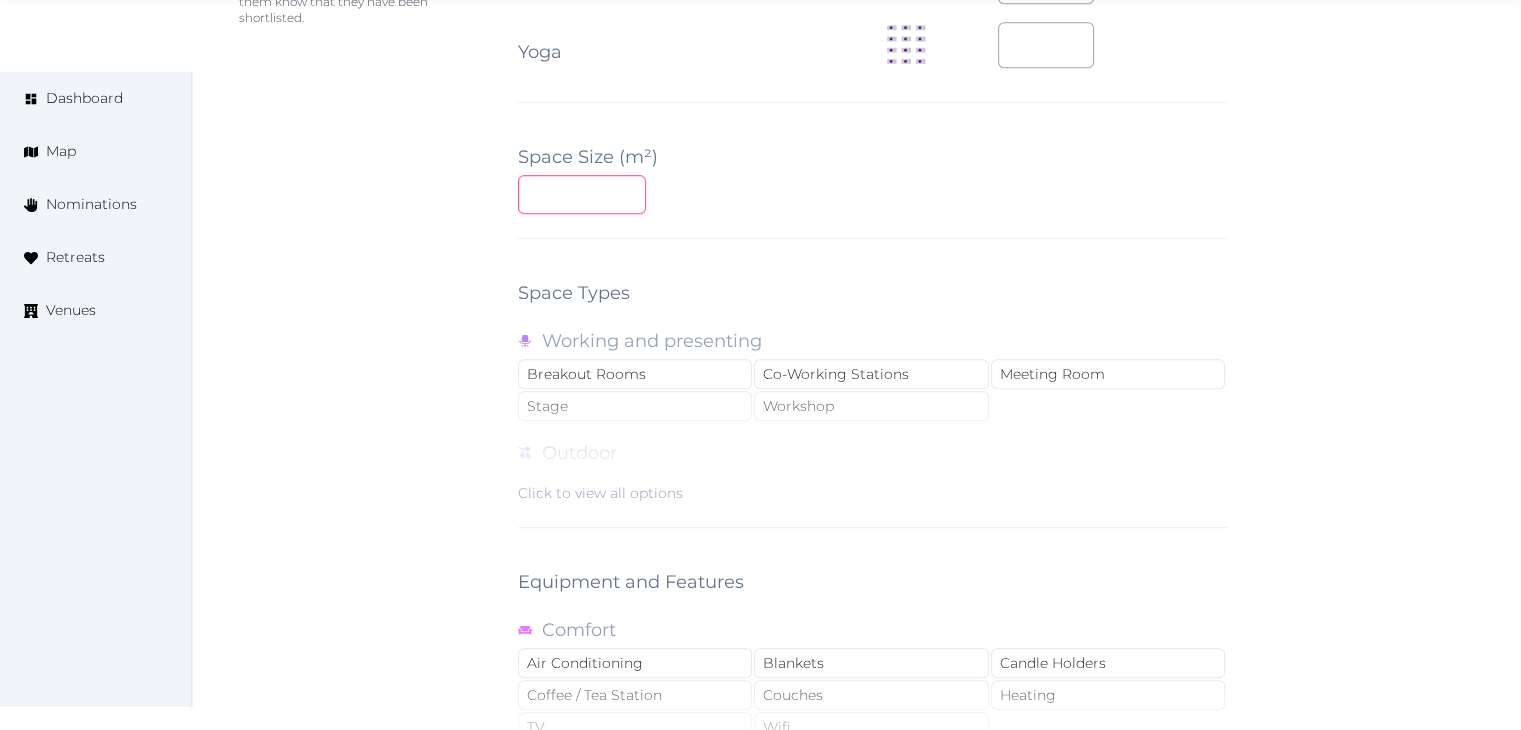 click at bounding box center (582, 194) 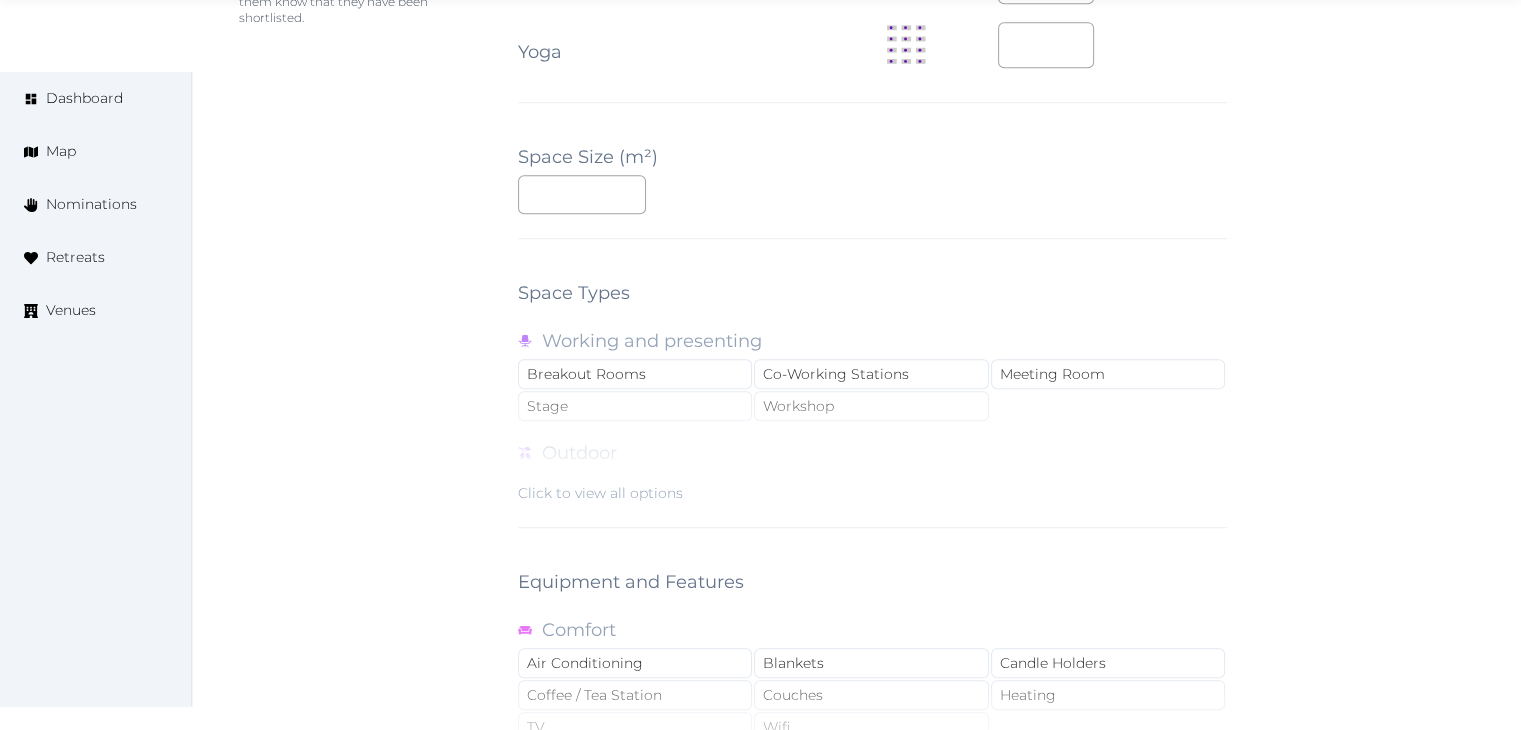 click on "***" at bounding box center [872, 194] 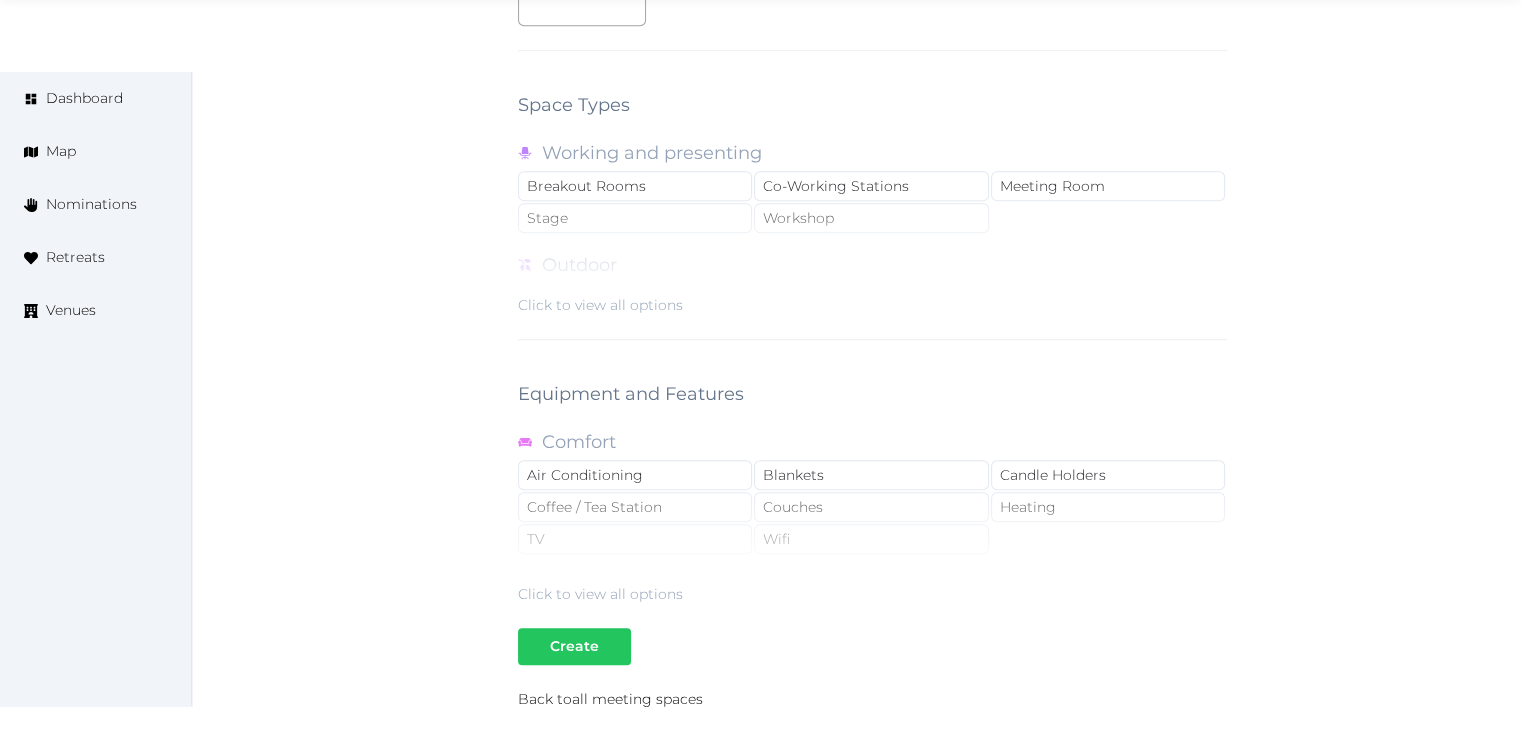 scroll, scrollTop: 1788, scrollLeft: 0, axis: vertical 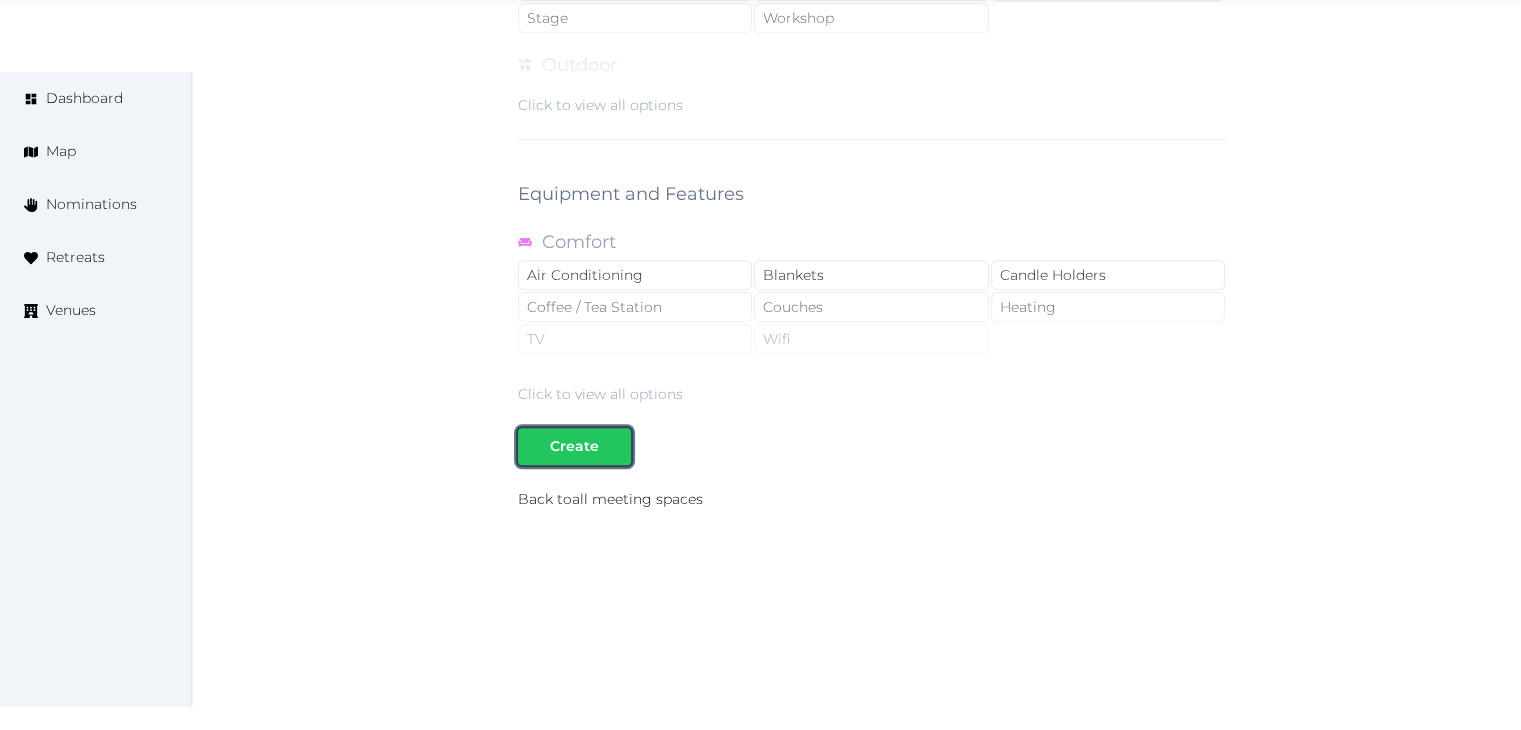click at bounding box center [615, 446] 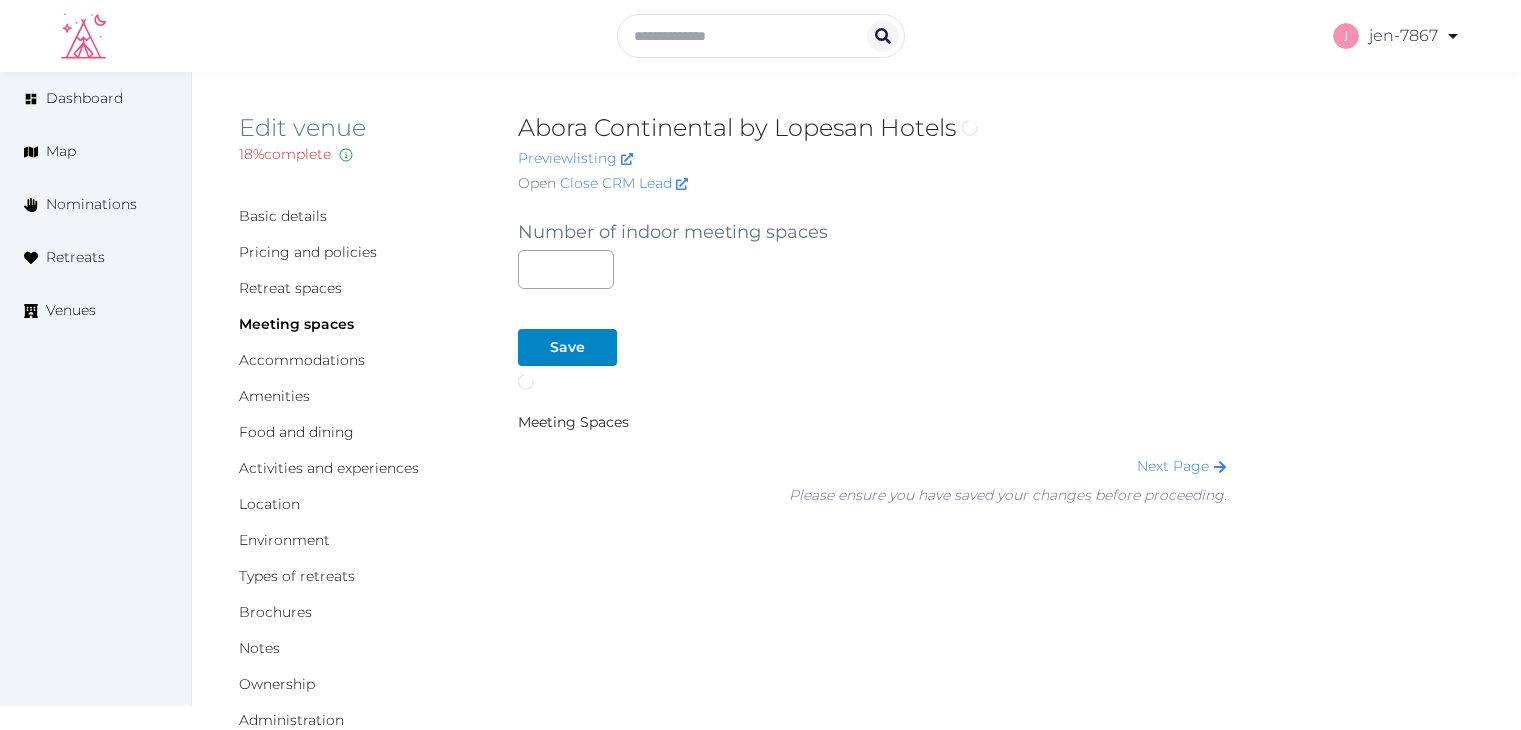 scroll, scrollTop: 0, scrollLeft: 0, axis: both 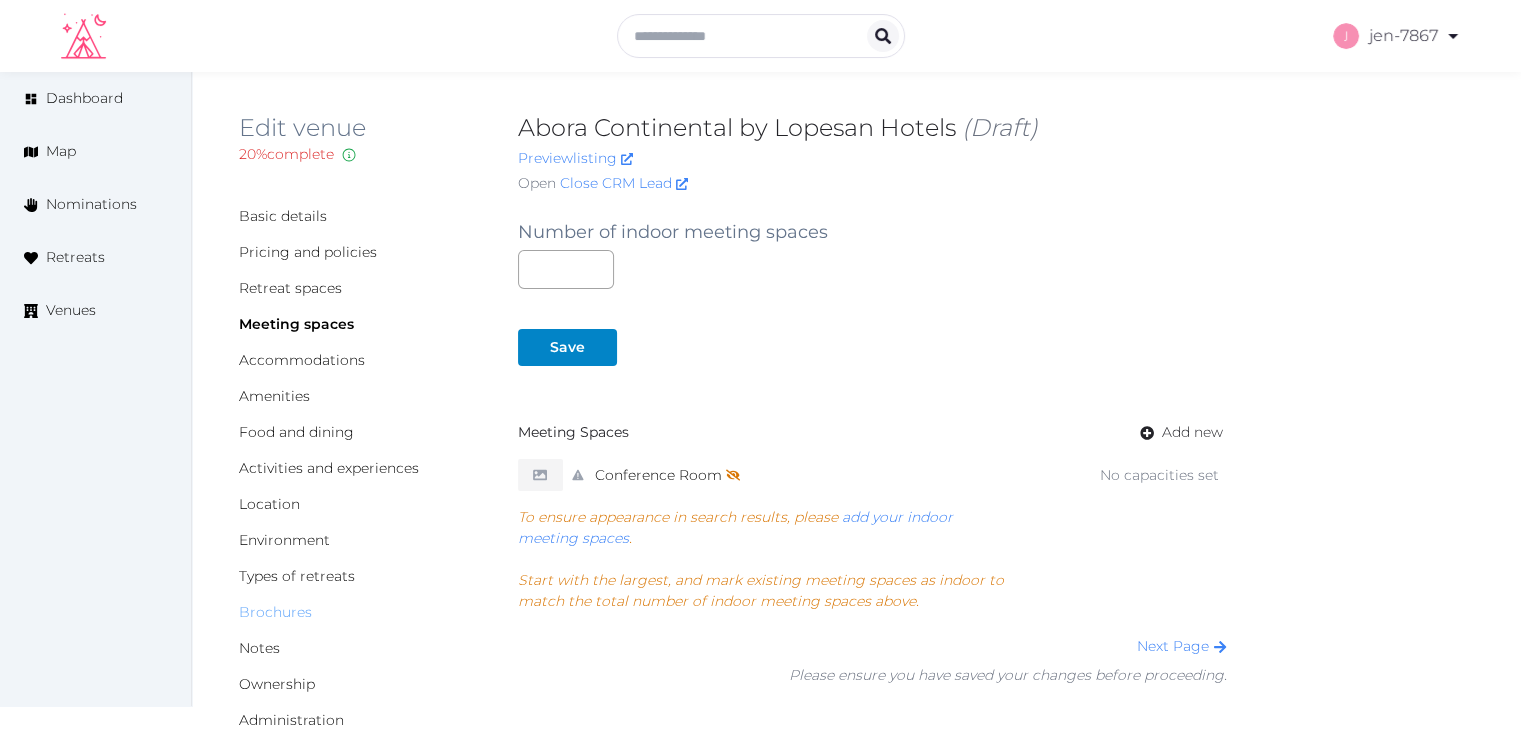 click on "Brochures" at bounding box center [275, 612] 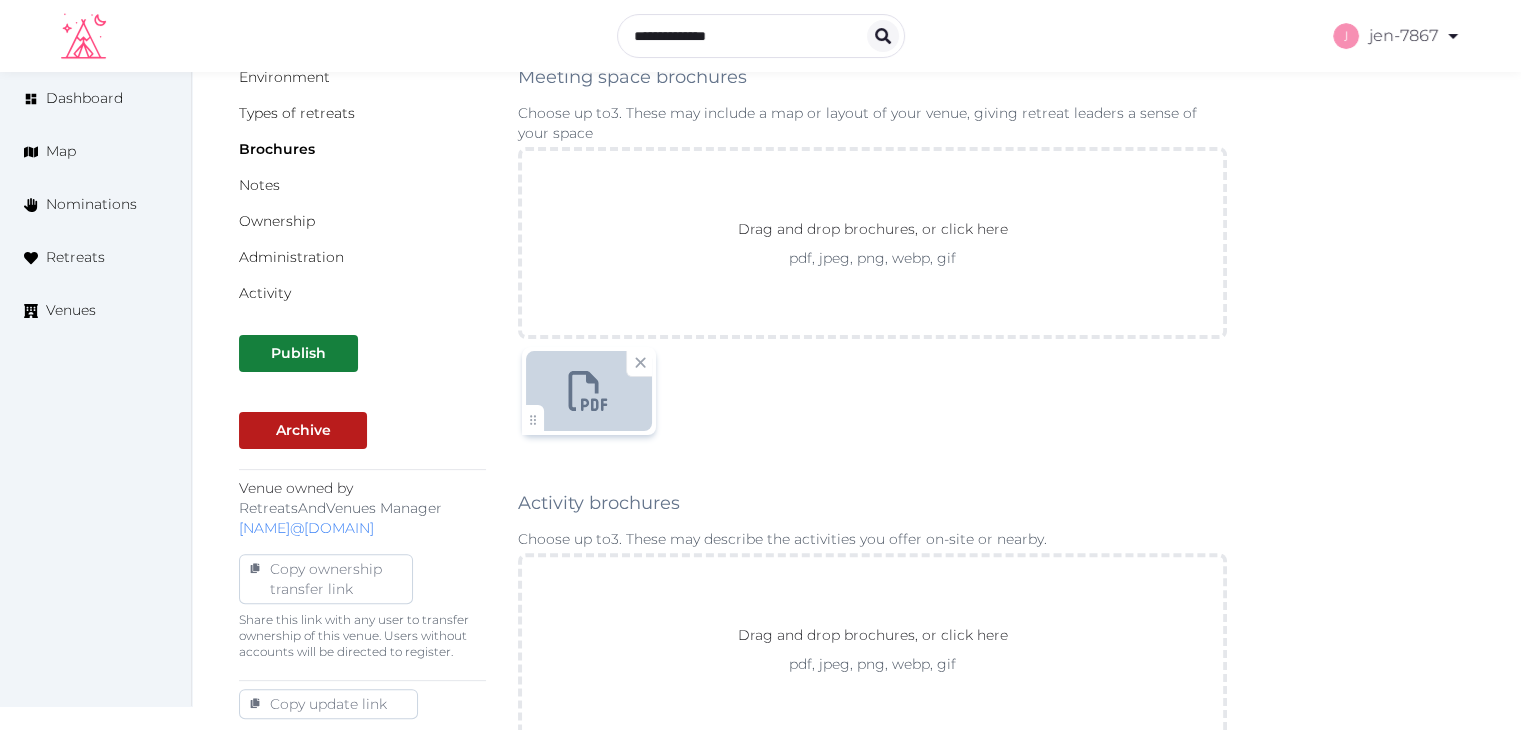scroll, scrollTop: 500, scrollLeft: 0, axis: vertical 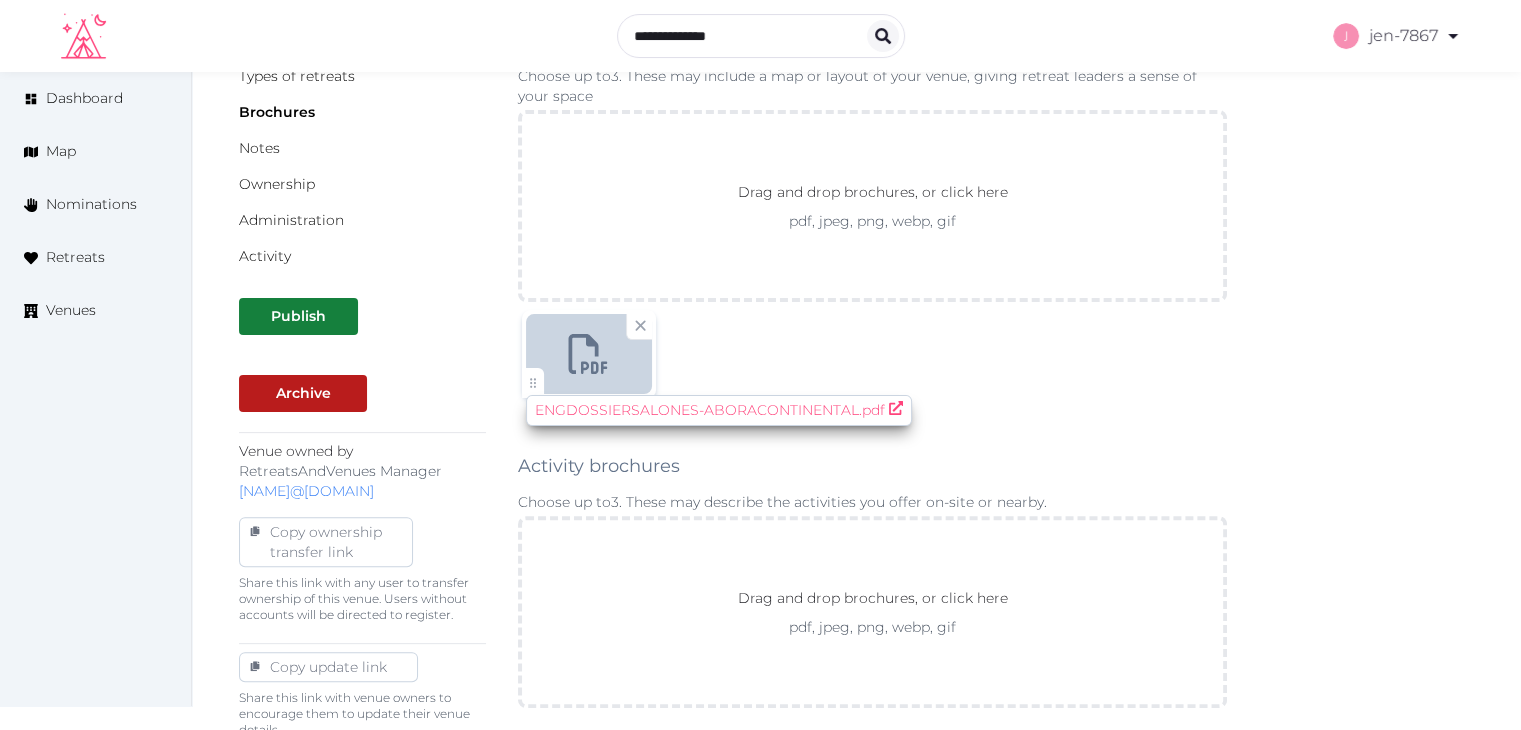 click on "ENGDOSSIERSALONES-ABORACONTINENTAL.pdf" at bounding box center (710, 410) 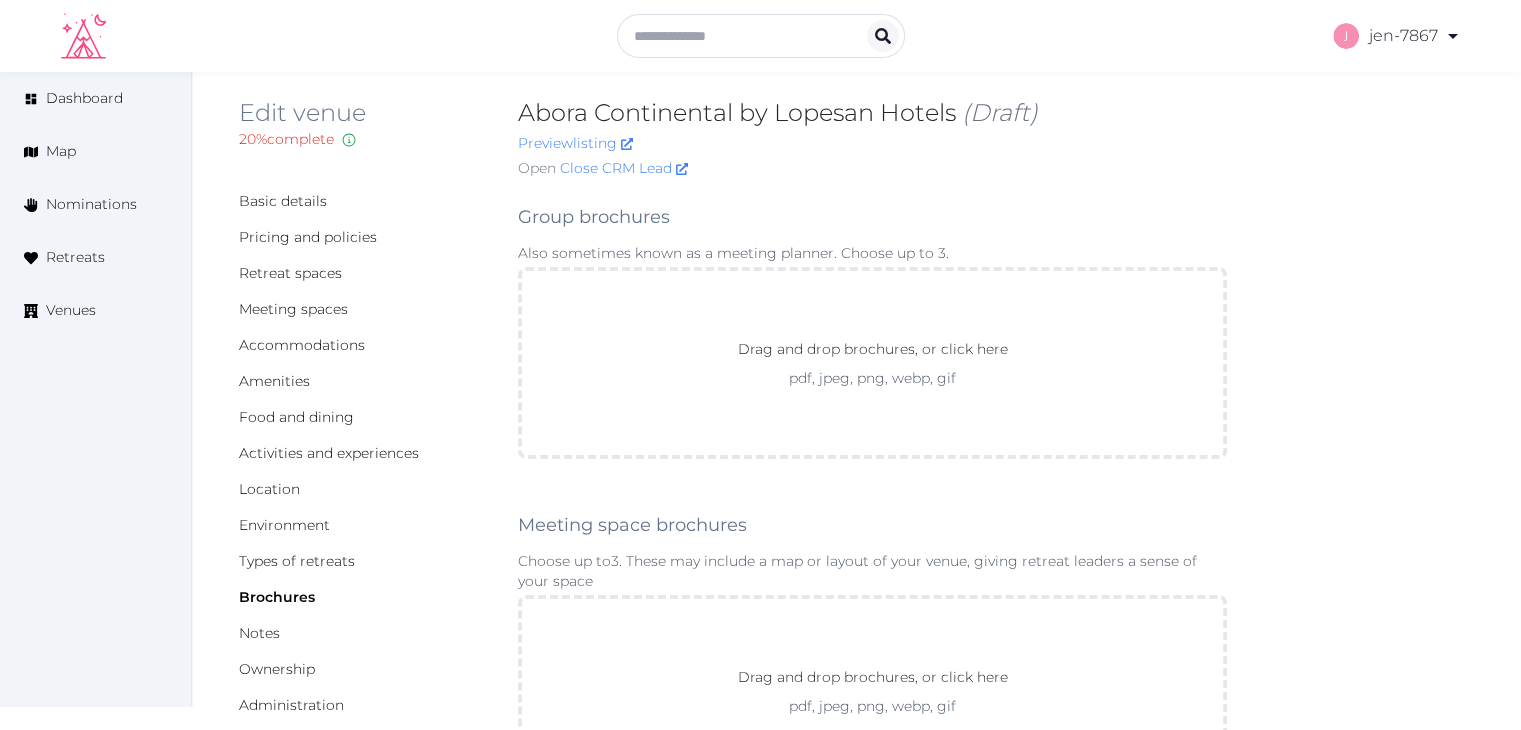 scroll, scrollTop: 0, scrollLeft: 0, axis: both 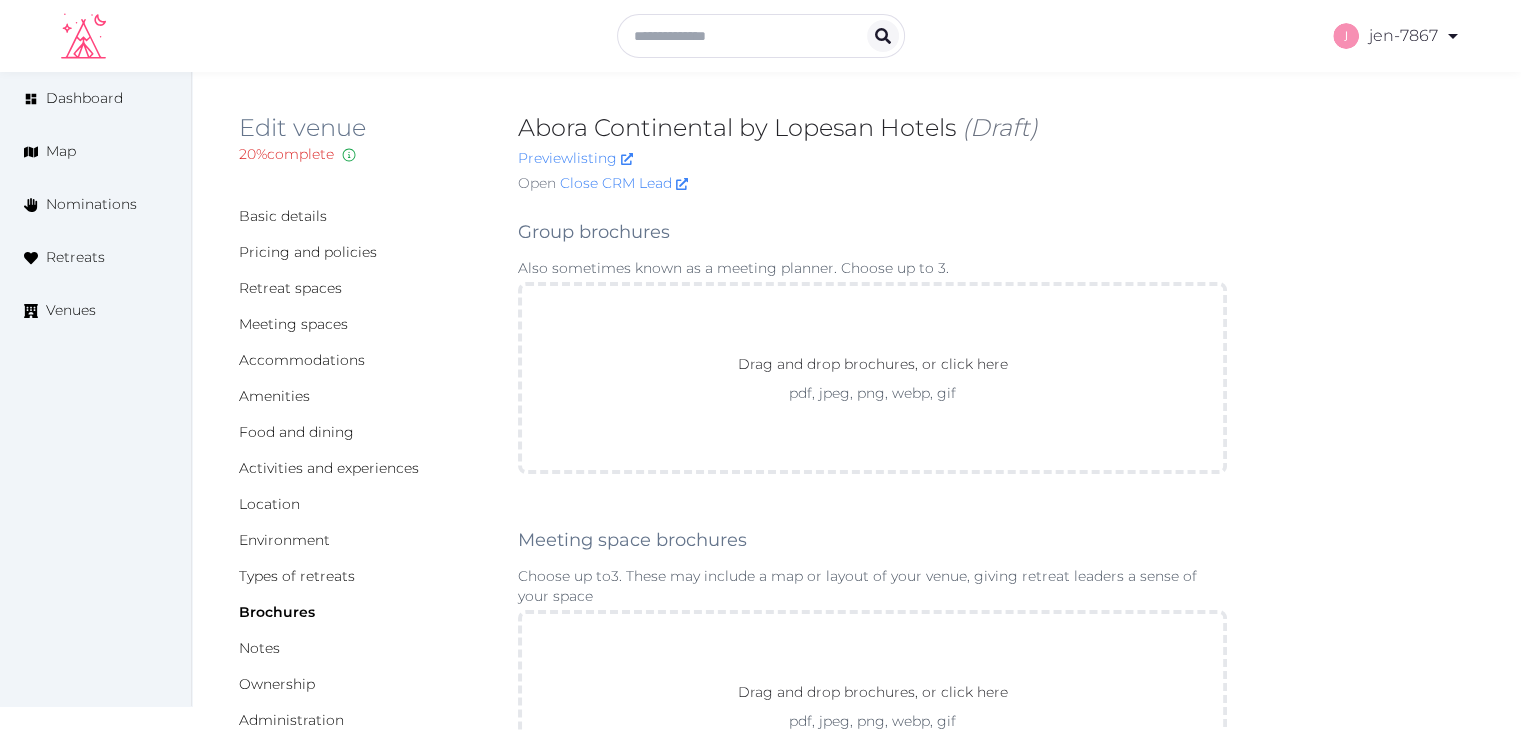 click on "Meeting spaces" at bounding box center [362, 324] 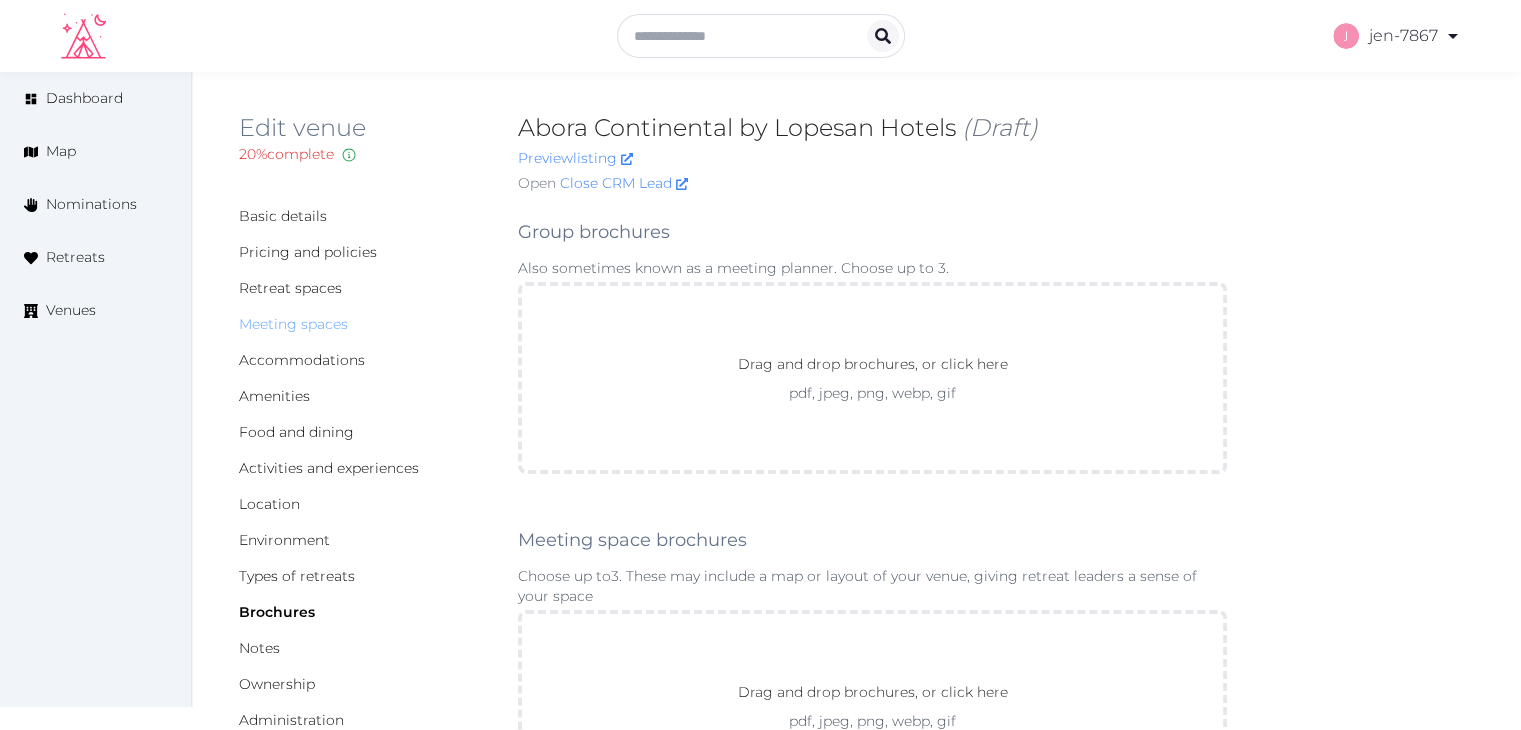 click on "Meeting spaces" at bounding box center (293, 324) 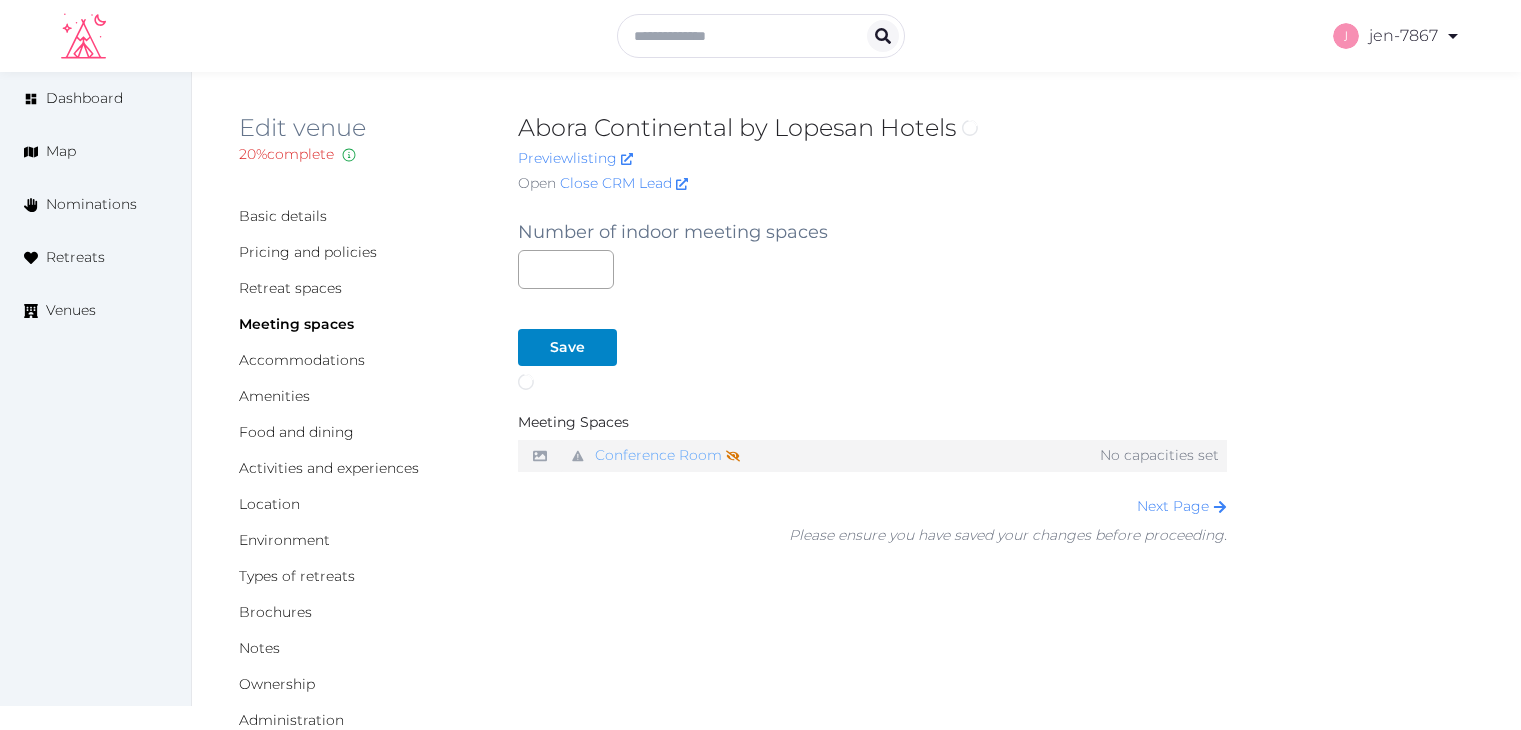 scroll, scrollTop: 0, scrollLeft: 0, axis: both 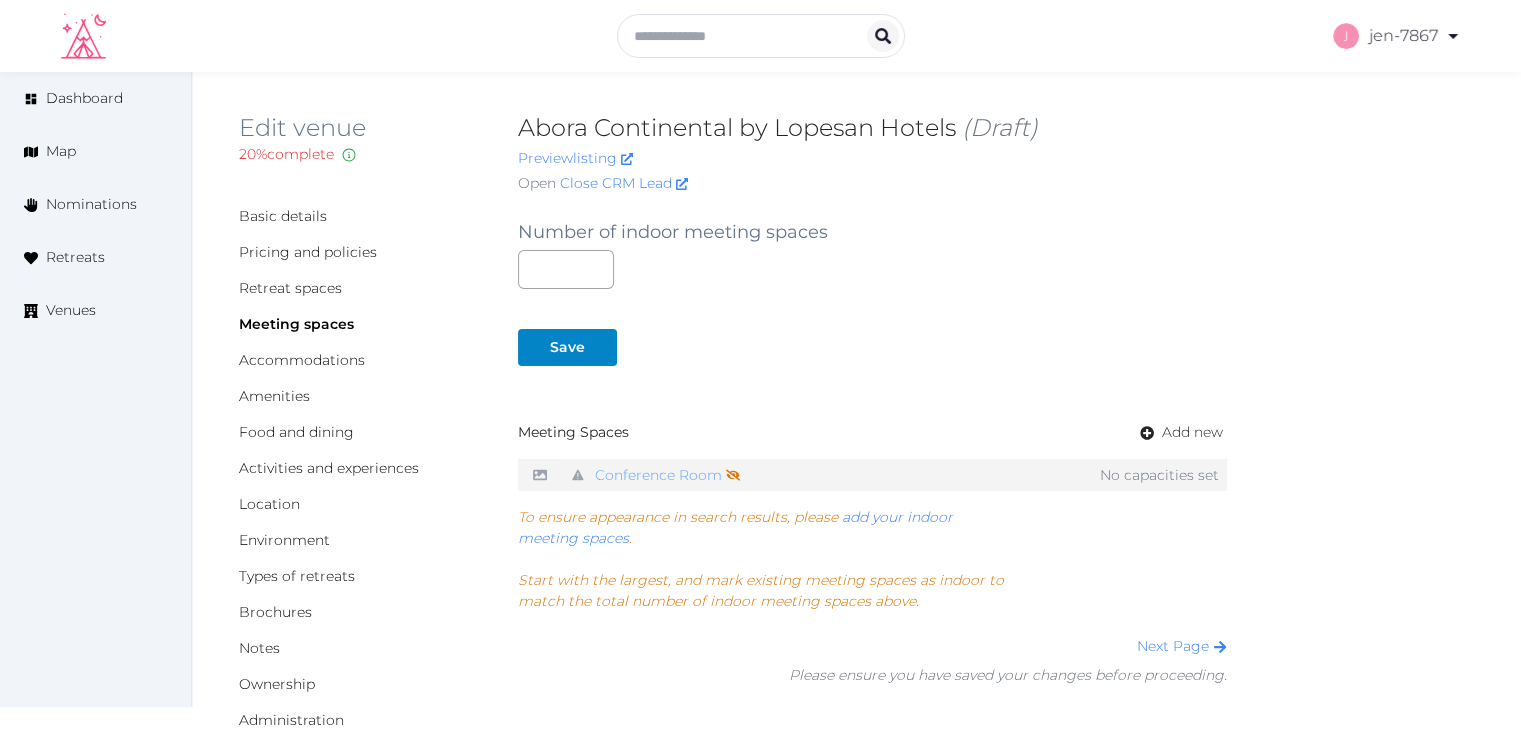click on "Conference Room   Not shown on profile until a name, description, and photo are added." at bounding box center (667, 475) 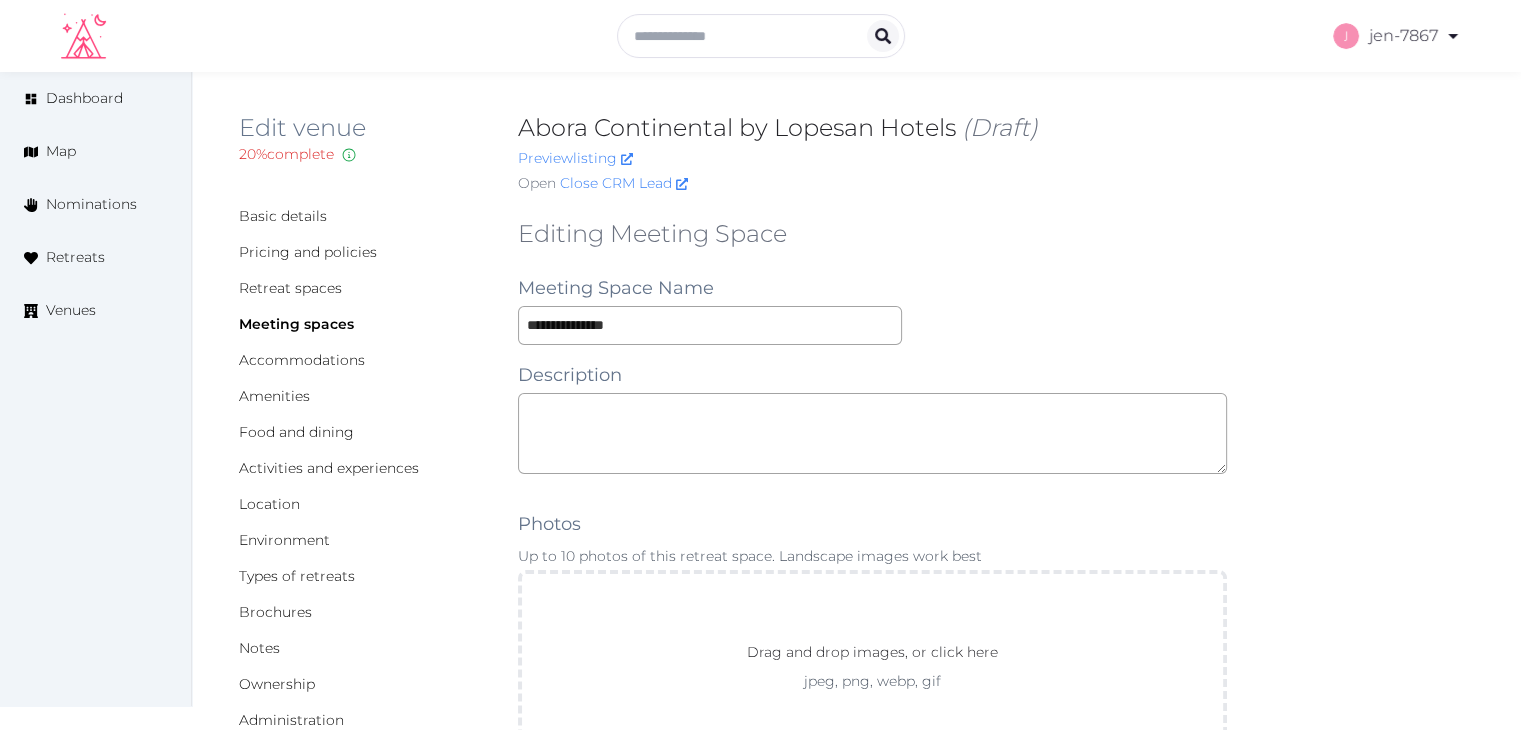 scroll, scrollTop: 600, scrollLeft: 0, axis: vertical 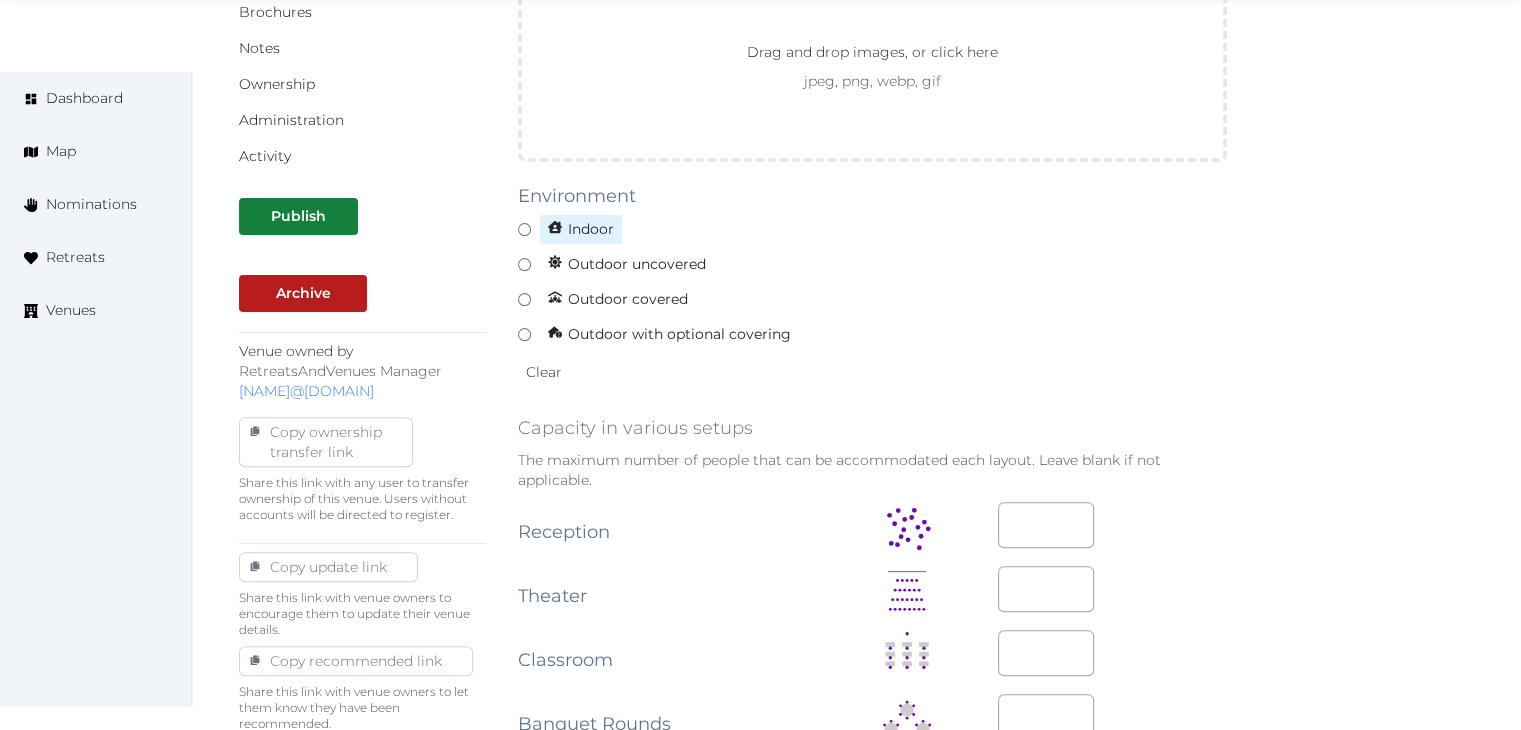 click 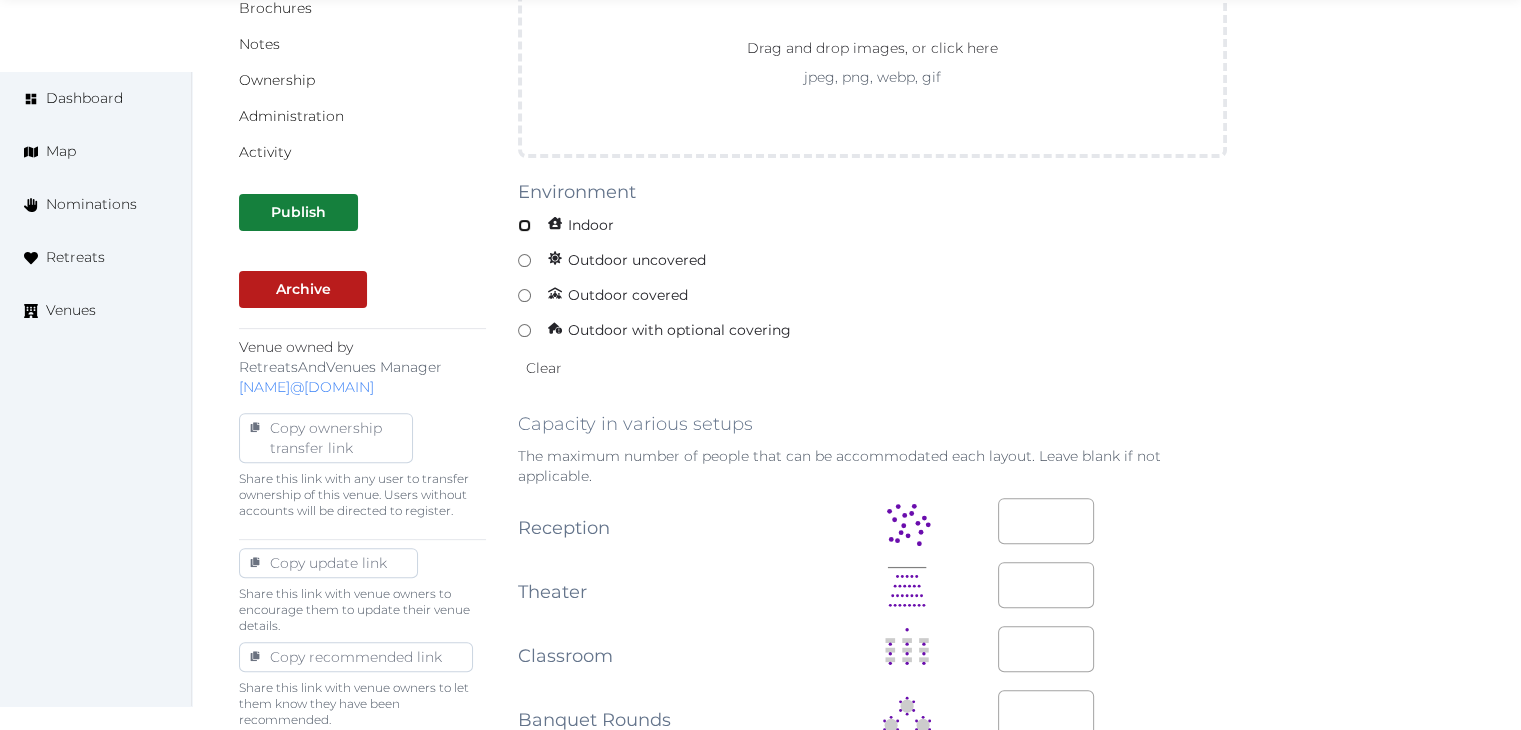 scroll, scrollTop: 1000, scrollLeft: 0, axis: vertical 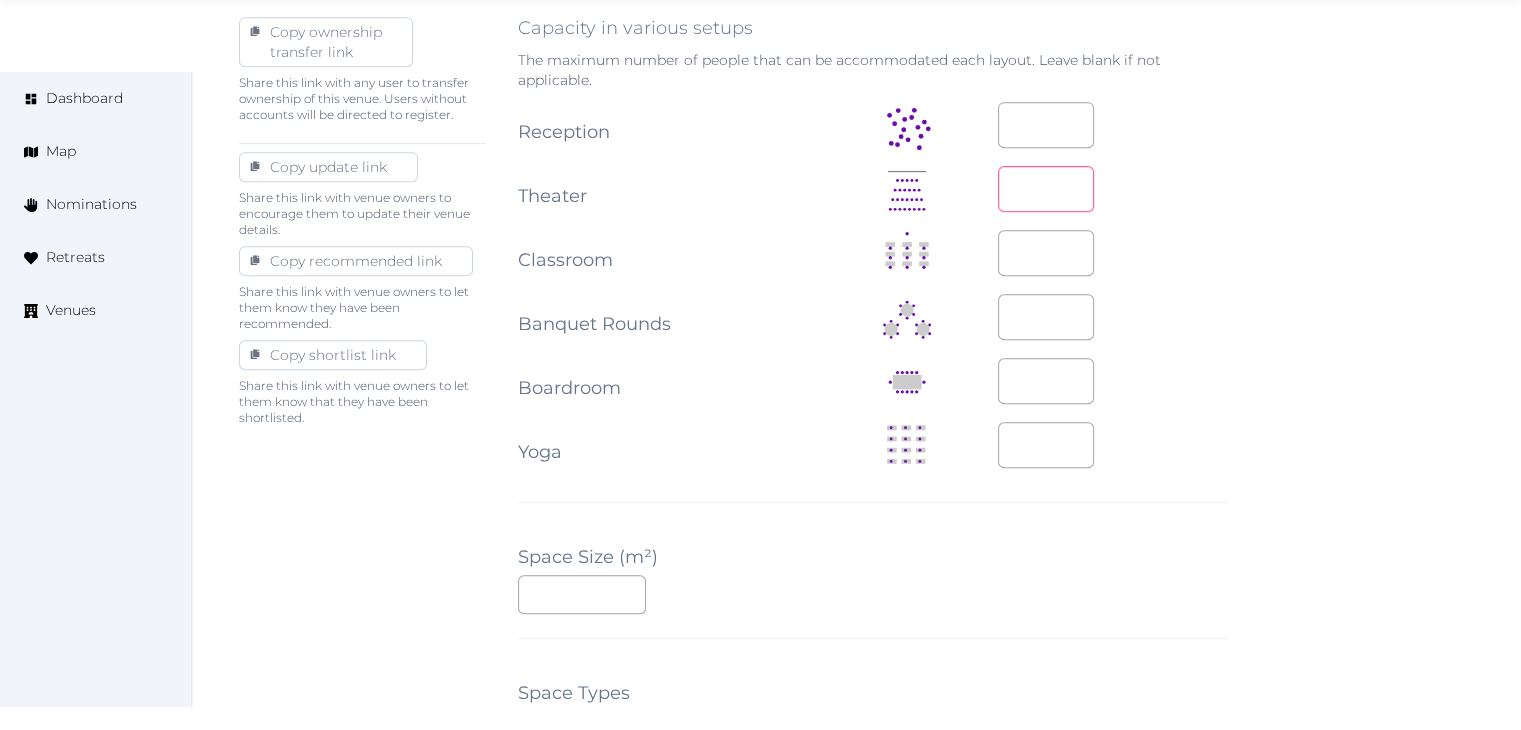 drag, startPoint x: 1040, startPoint y: 181, endPoint x: 915, endPoint y: 181, distance: 125 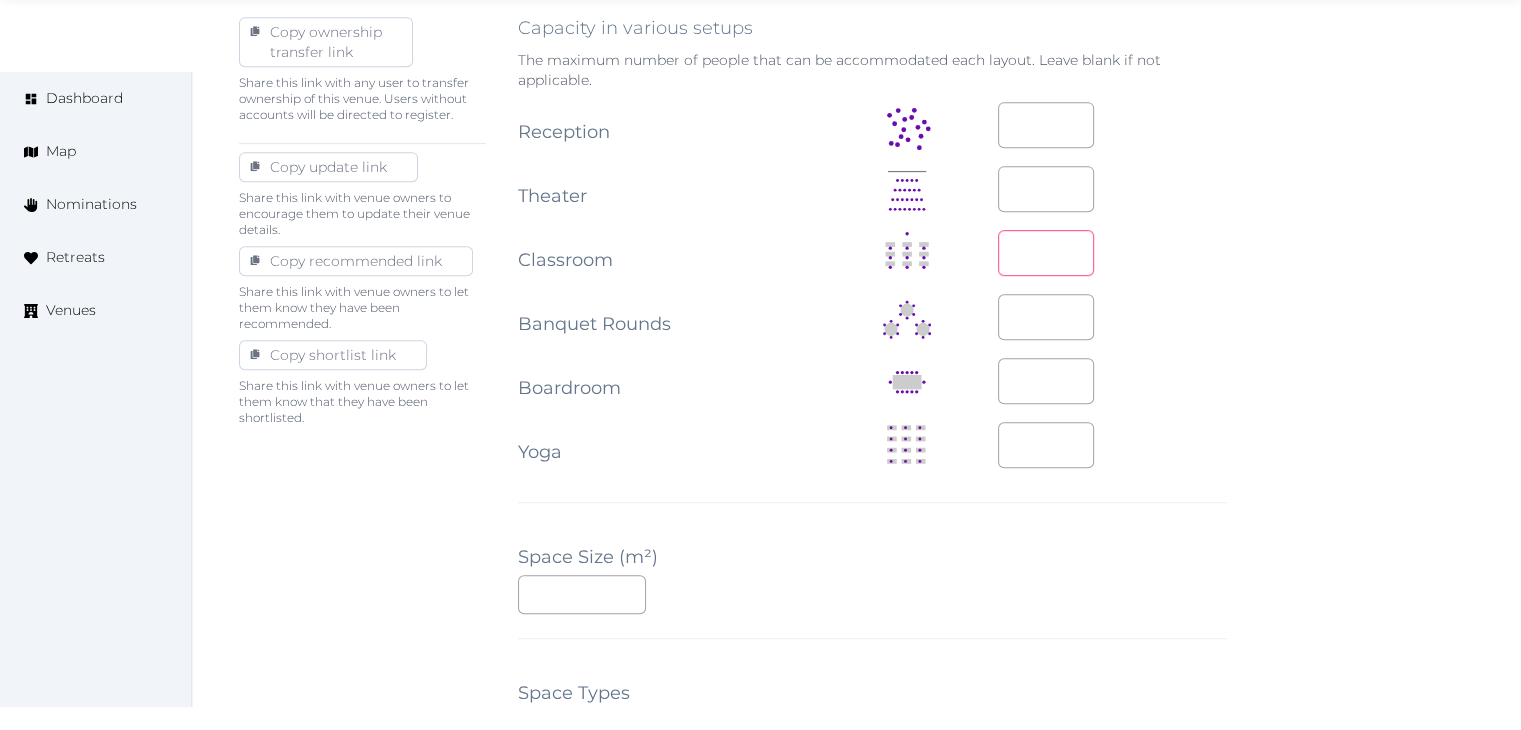 drag, startPoint x: 1033, startPoint y: 253, endPoint x: 930, endPoint y: 236, distance: 104.393486 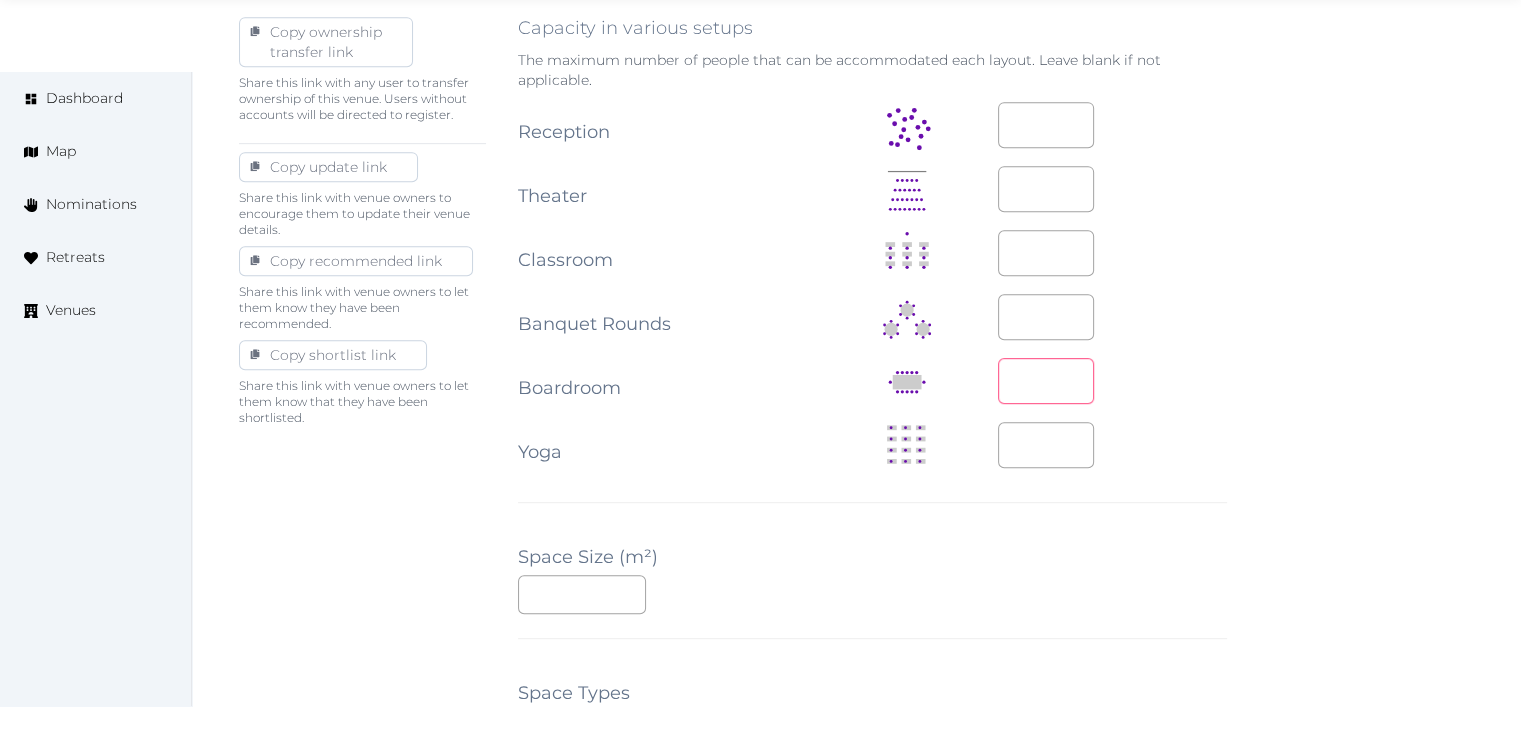 drag, startPoint x: 1031, startPoint y: 384, endPoint x: 960, endPoint y: 382, distance: 71.02816 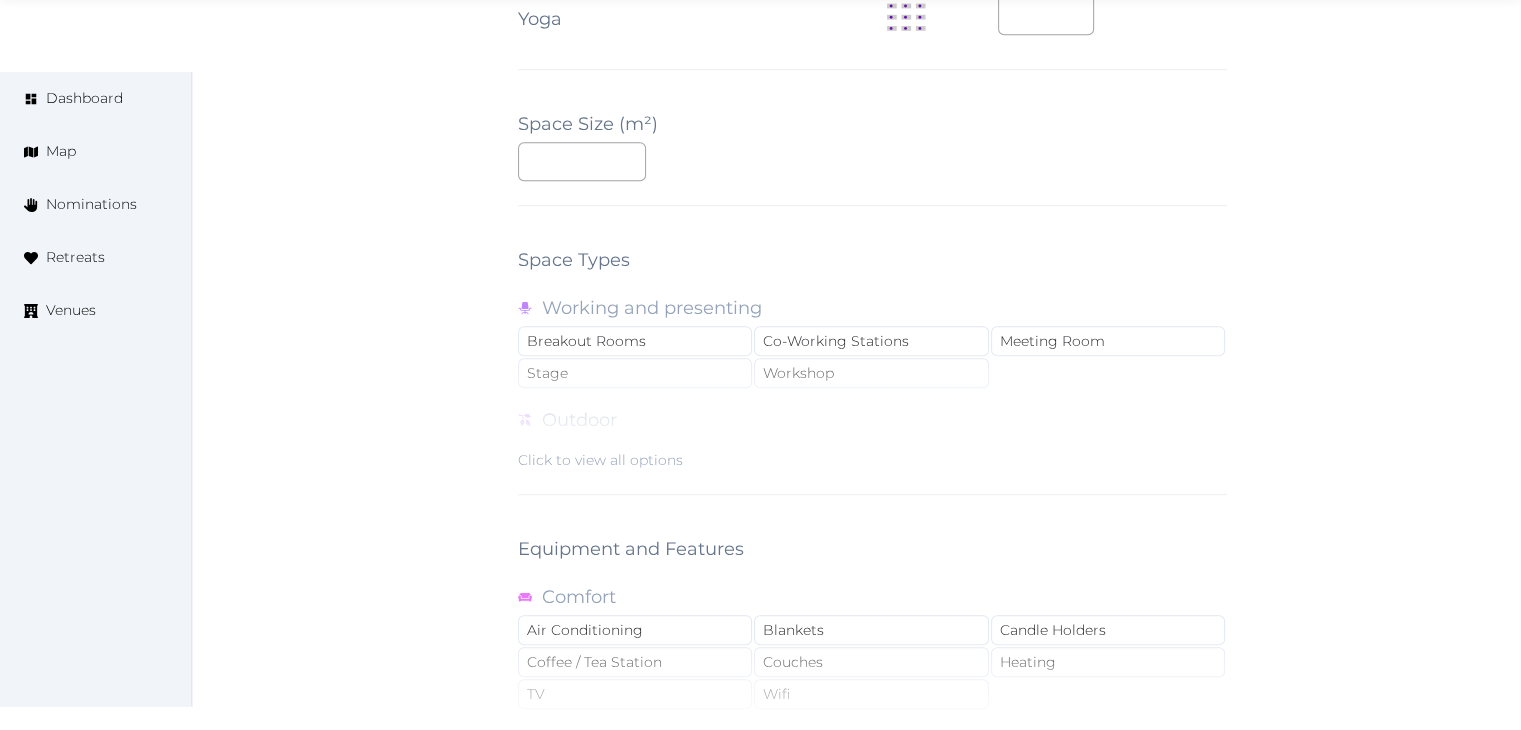 scroll, scrollTop: 1788, scrollLeft: 0, axis: vertical 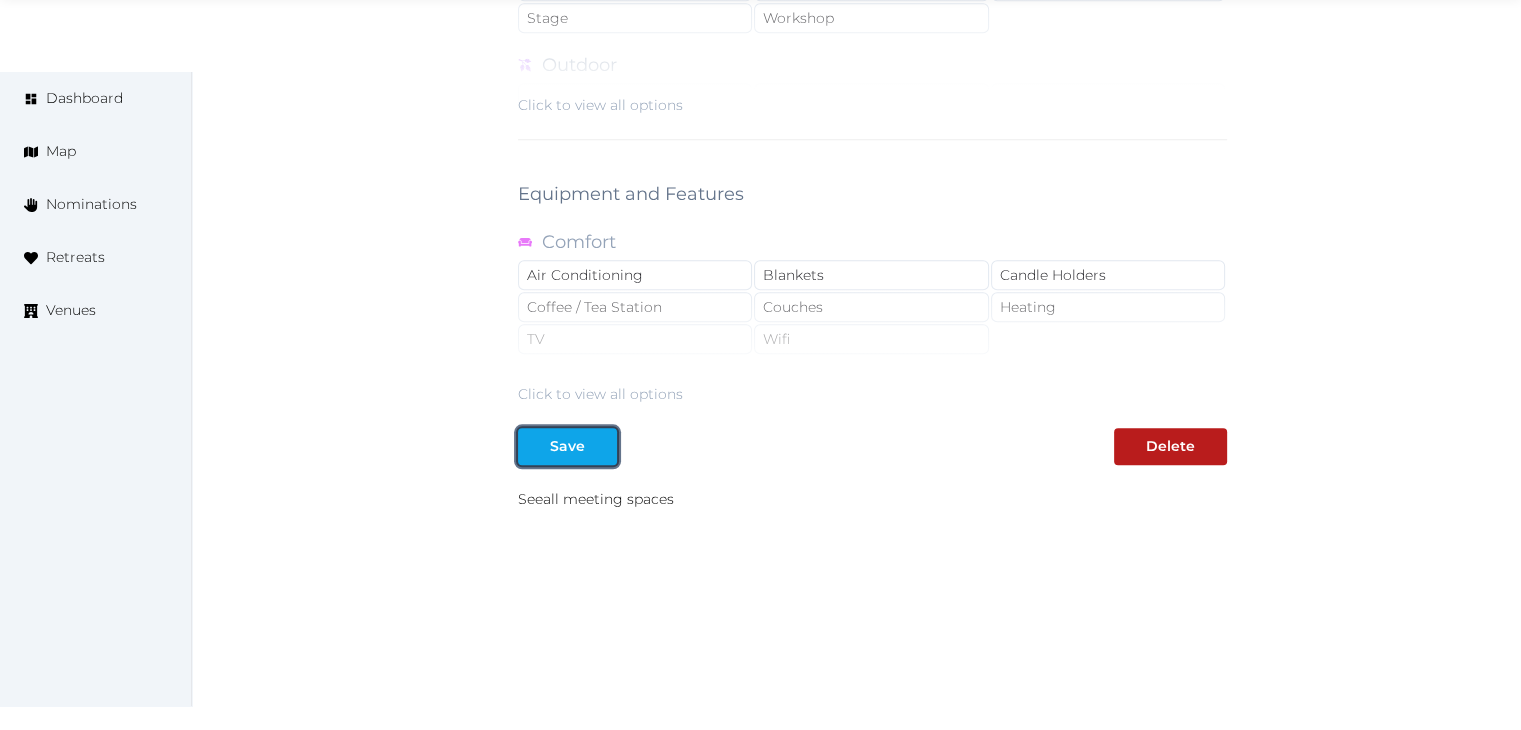 click on "Save" at bounding box center [567, 446] 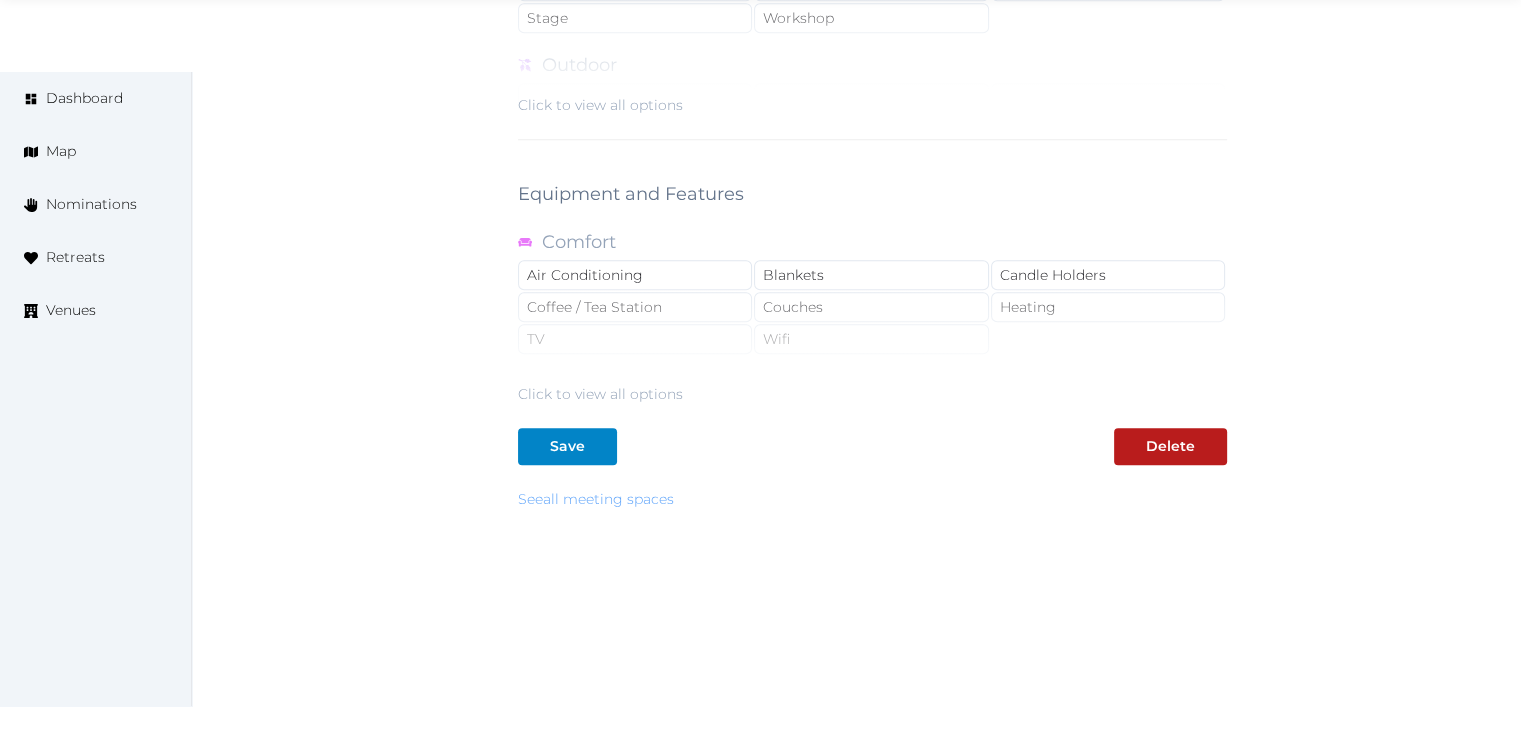 click on "See  all meeting spaces" at bounding box center (596, 499) 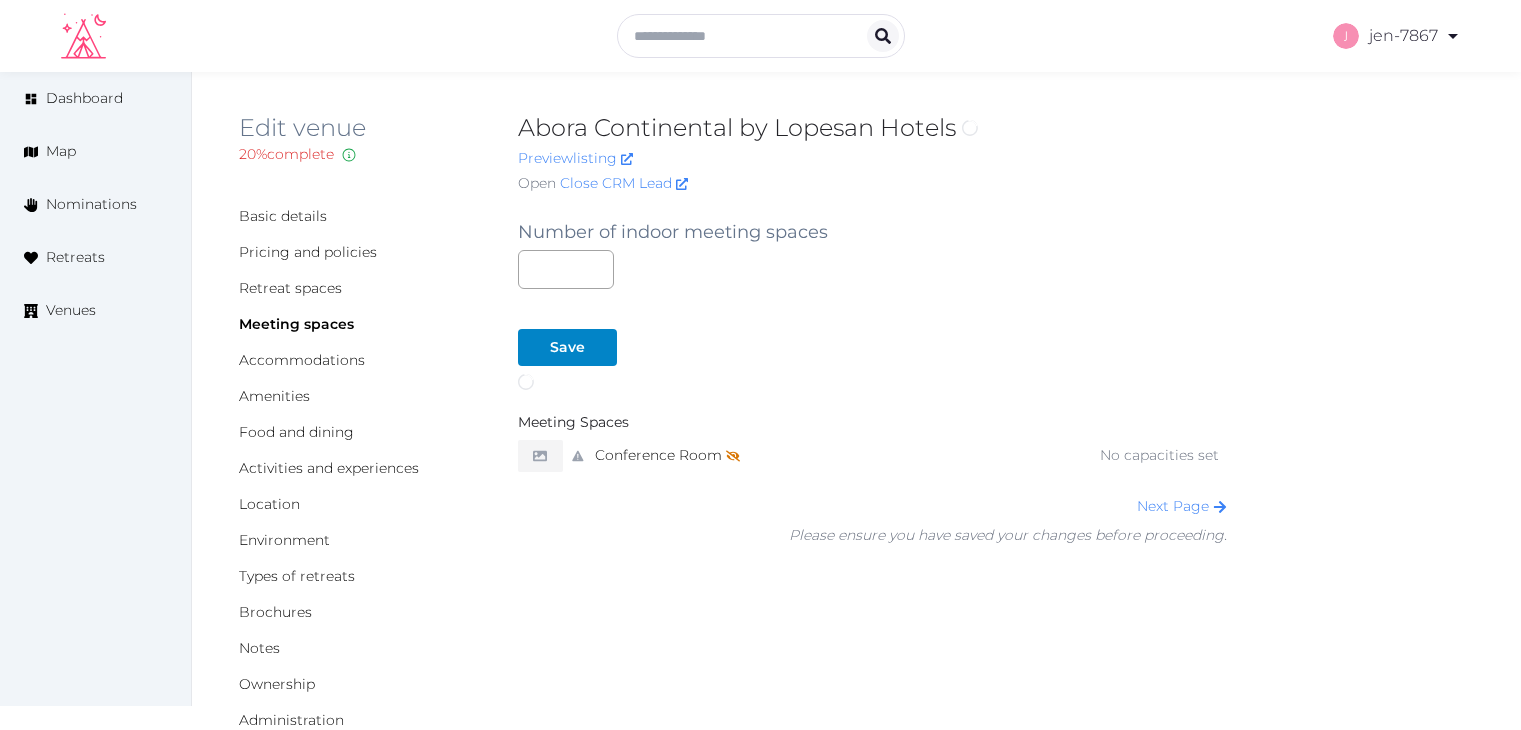 scroll, scrollTop: 0, scrollLeft: 0, axis: both 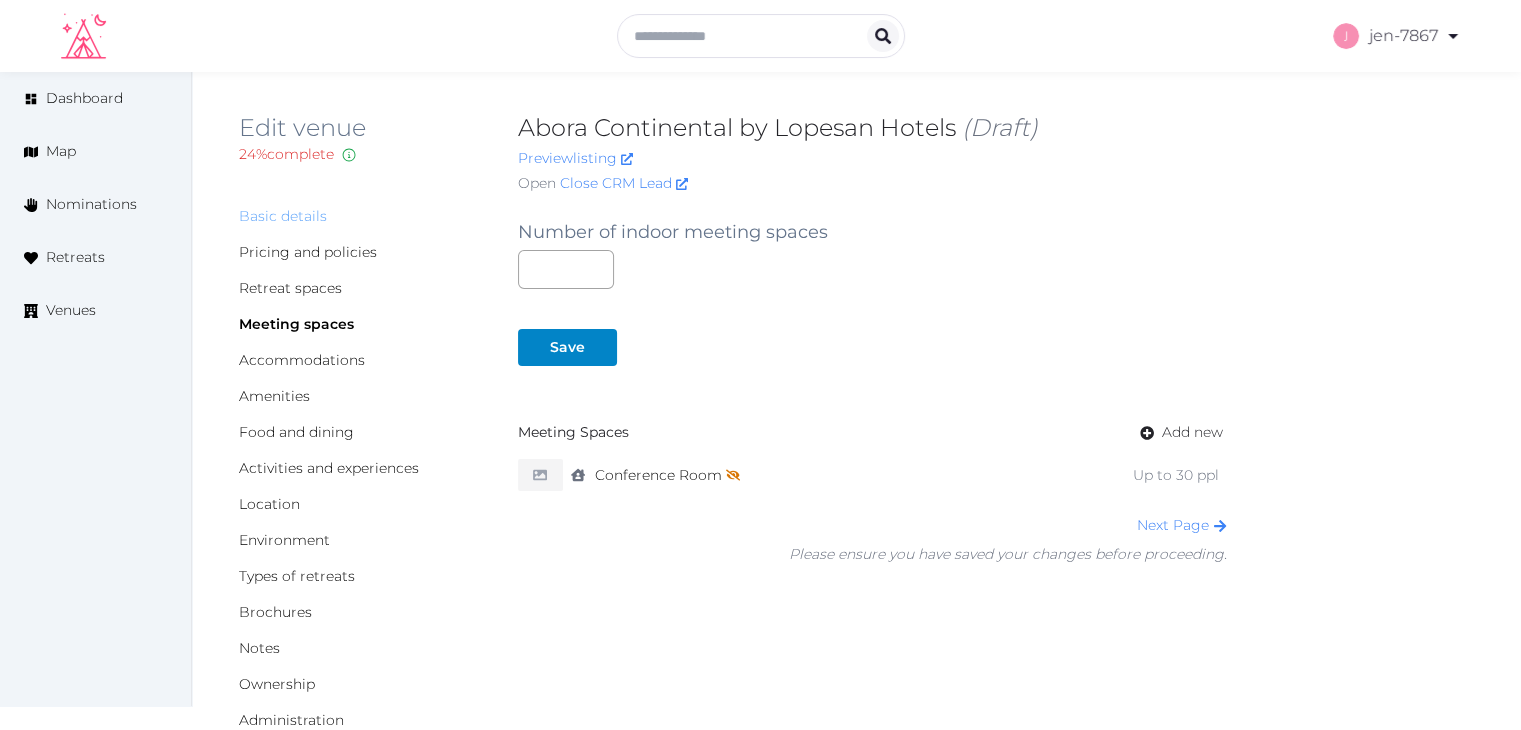 click on "Basic details" at bounding box center (283, 216) 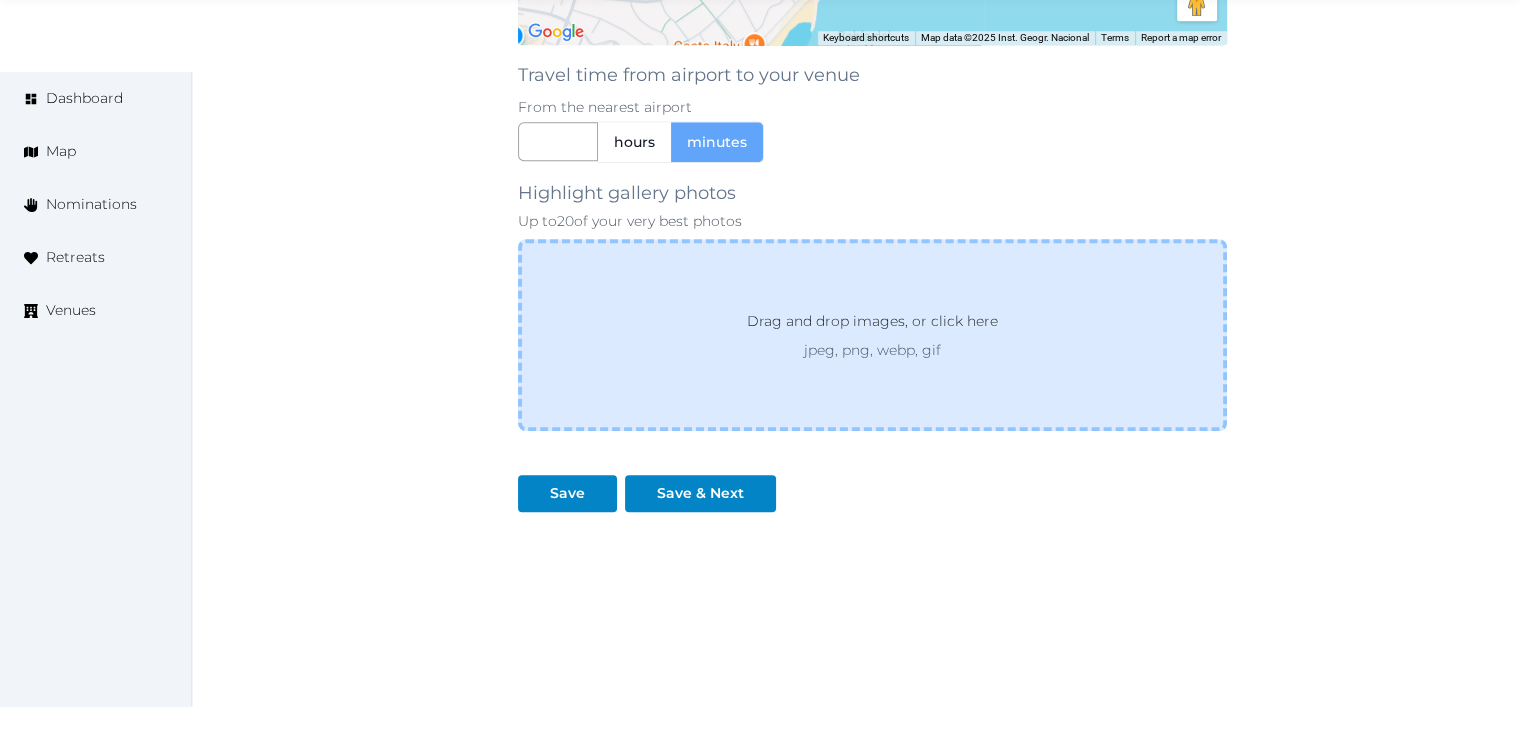 scroll, scrollTop: 1874, scrollLeft: 0, axis: vertical 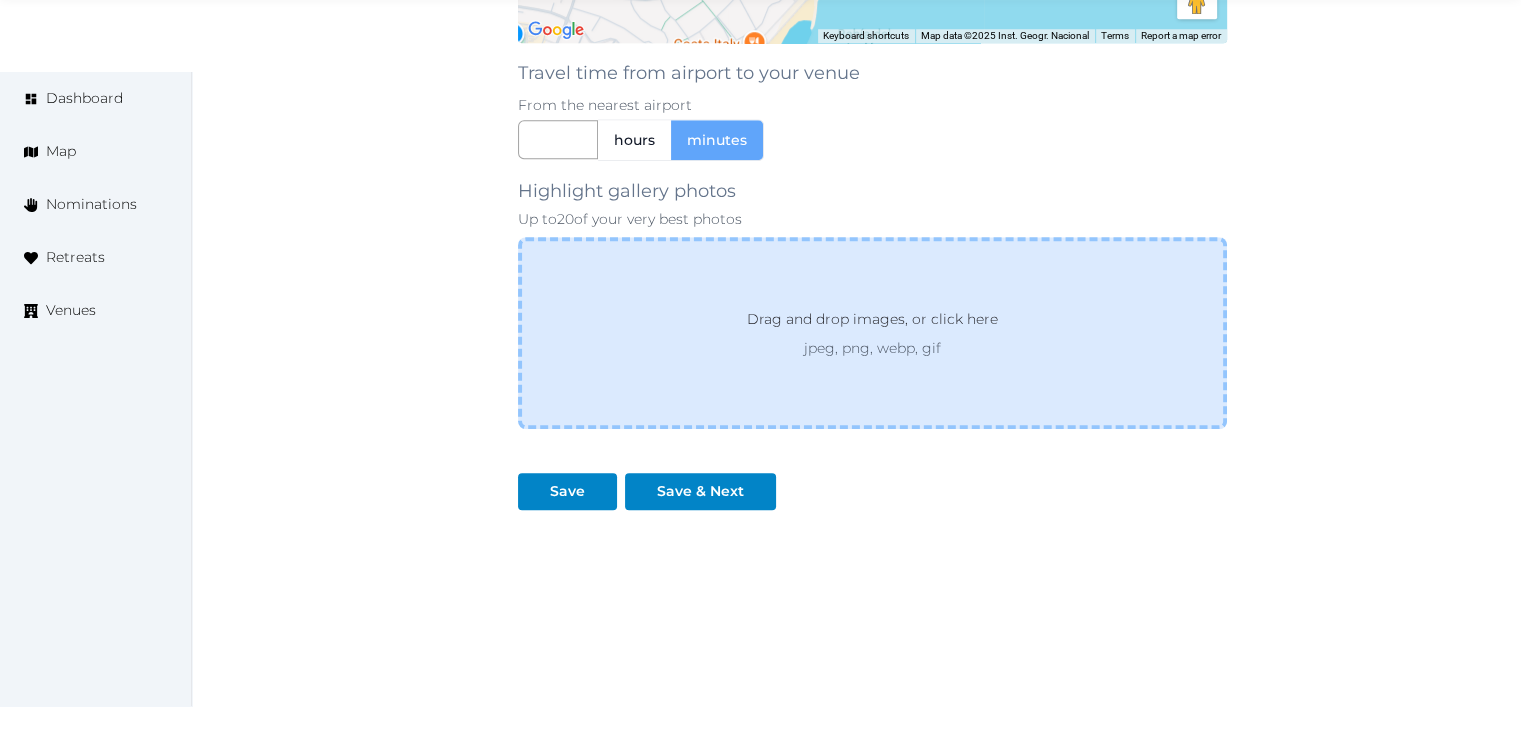 click on "Drag and drop images, or click here" at bounding box center [872, 323] 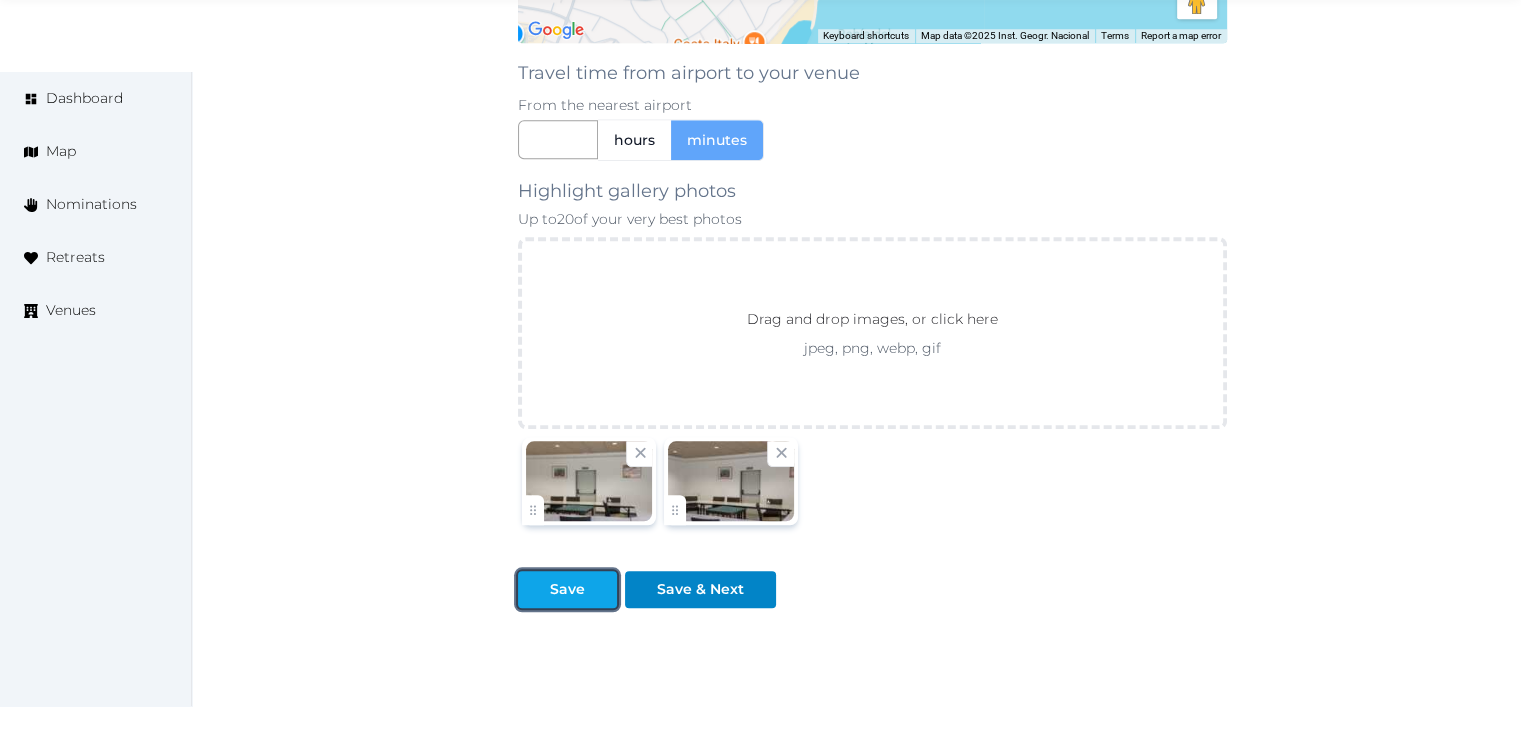 click at bounding box center [601, 589] 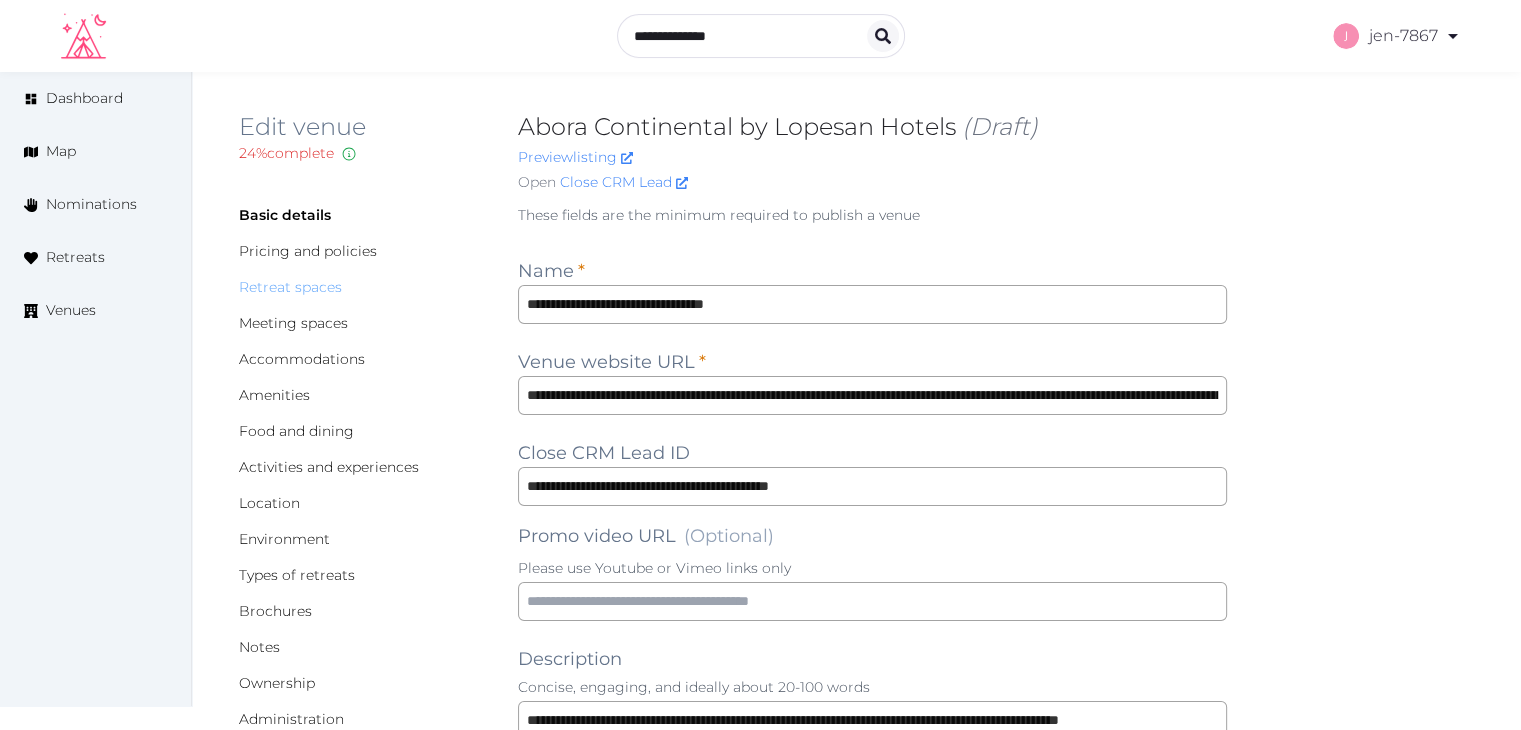scroll, scrollTop: 0, scrollLeft: 0, axis: both 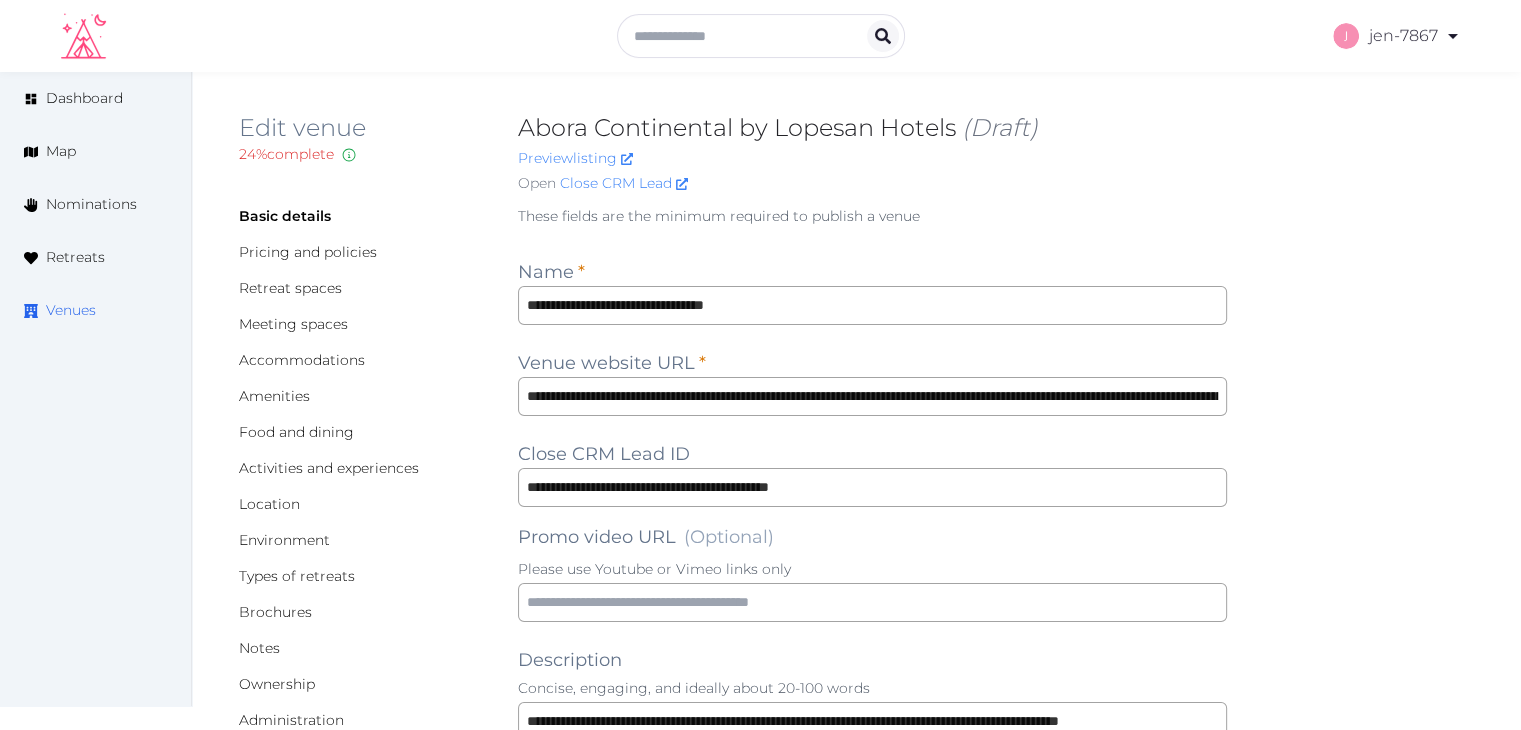 click on "Venues" at bounding box center (71, 310) 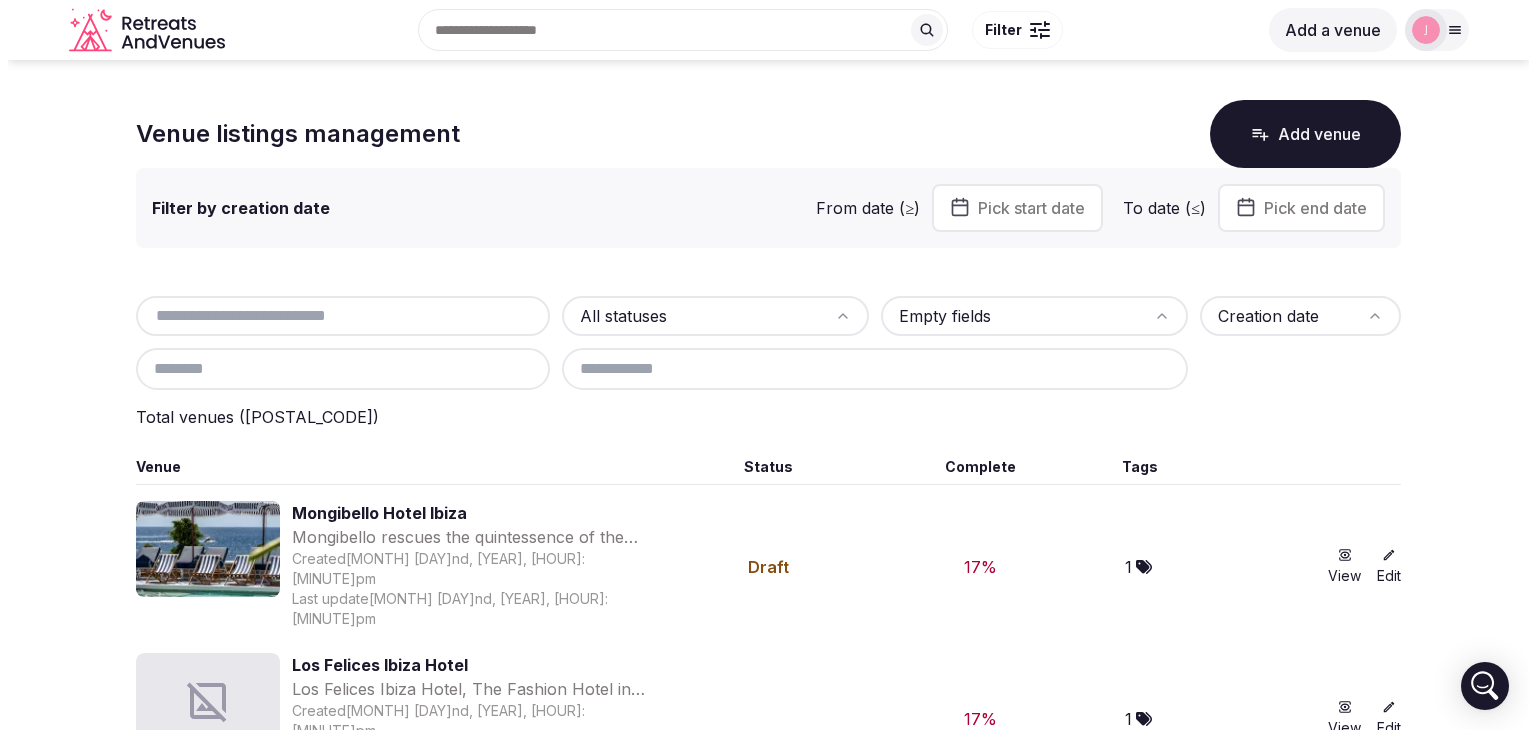 scroll, scrollTop: 0, scrollLeft: 0, axis: both 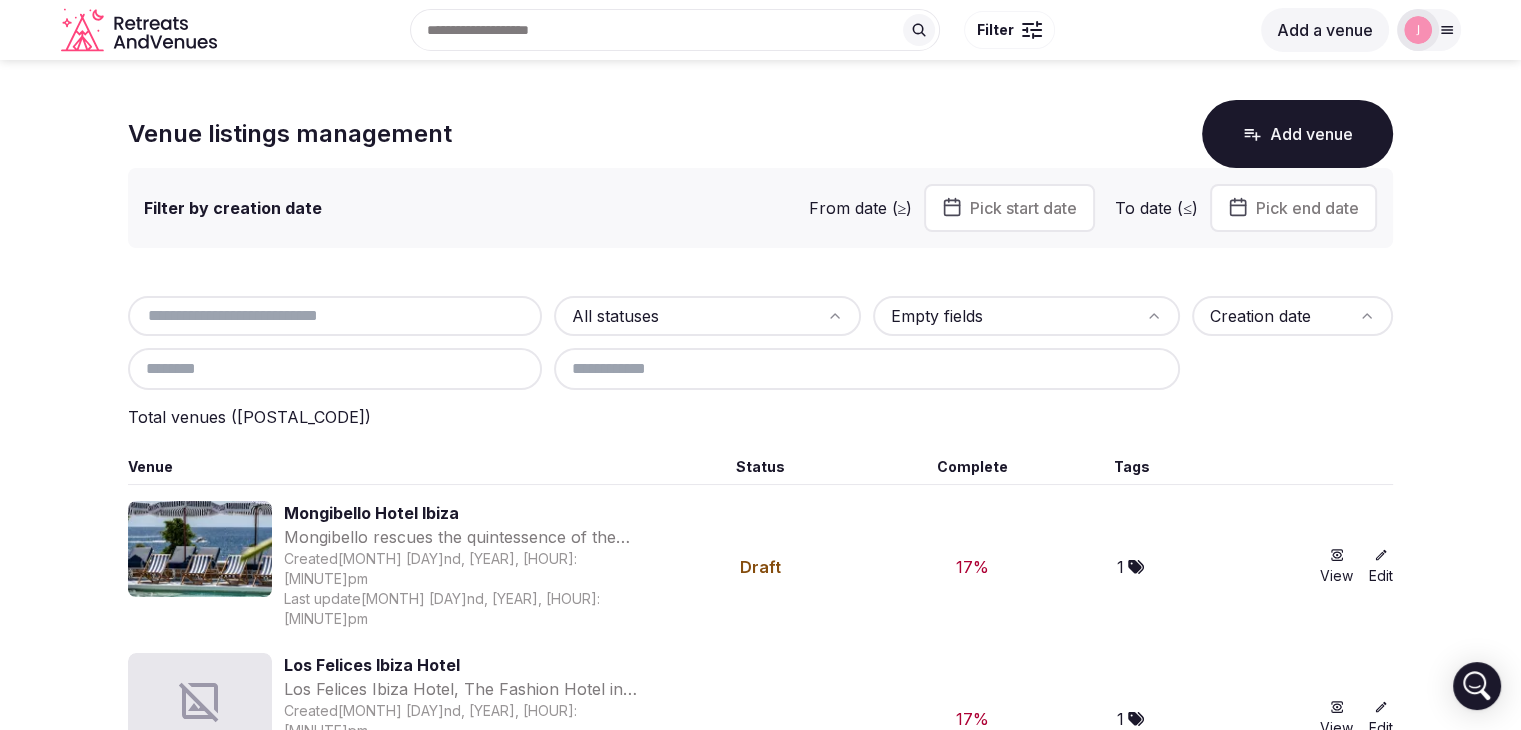 click at bounding box center [335, 316] 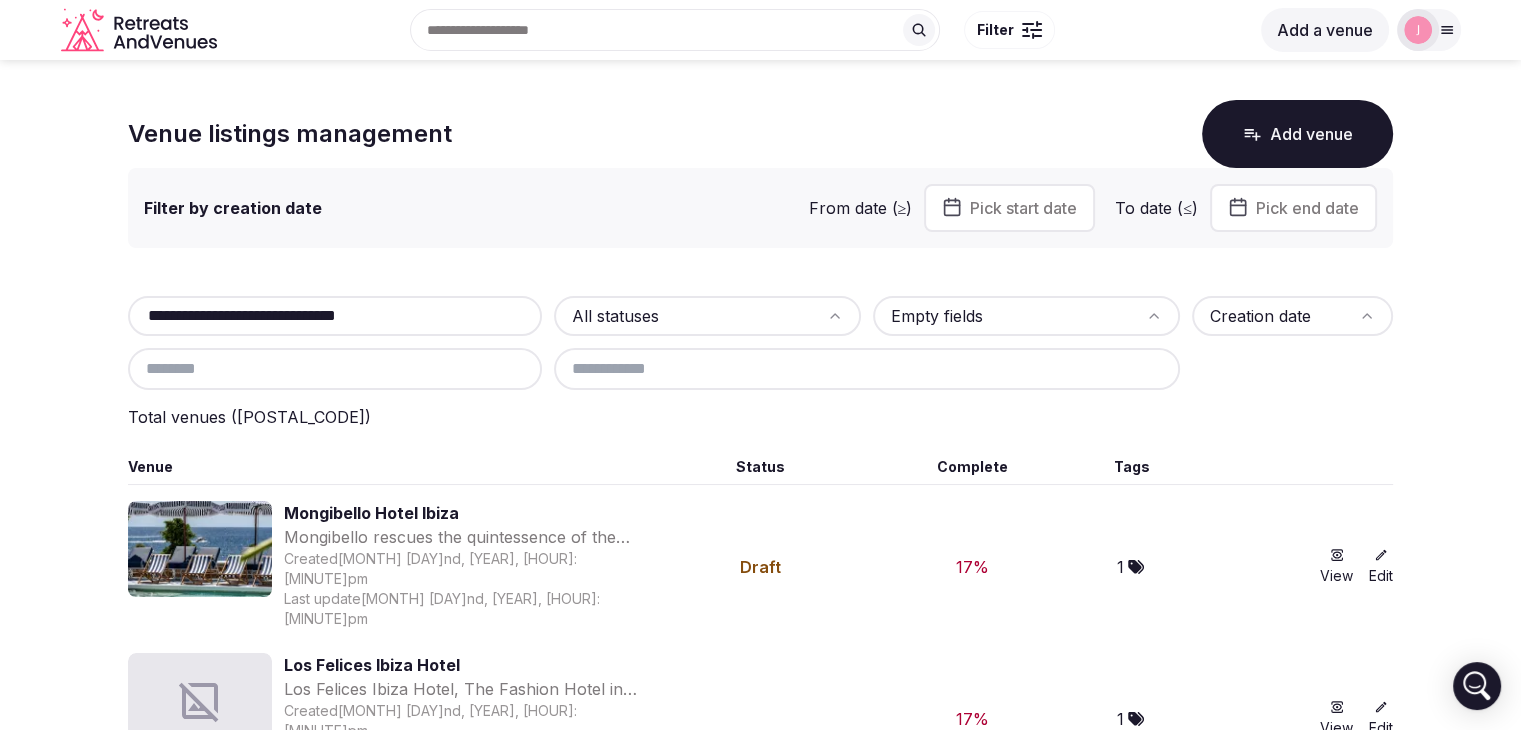 type on "**********" 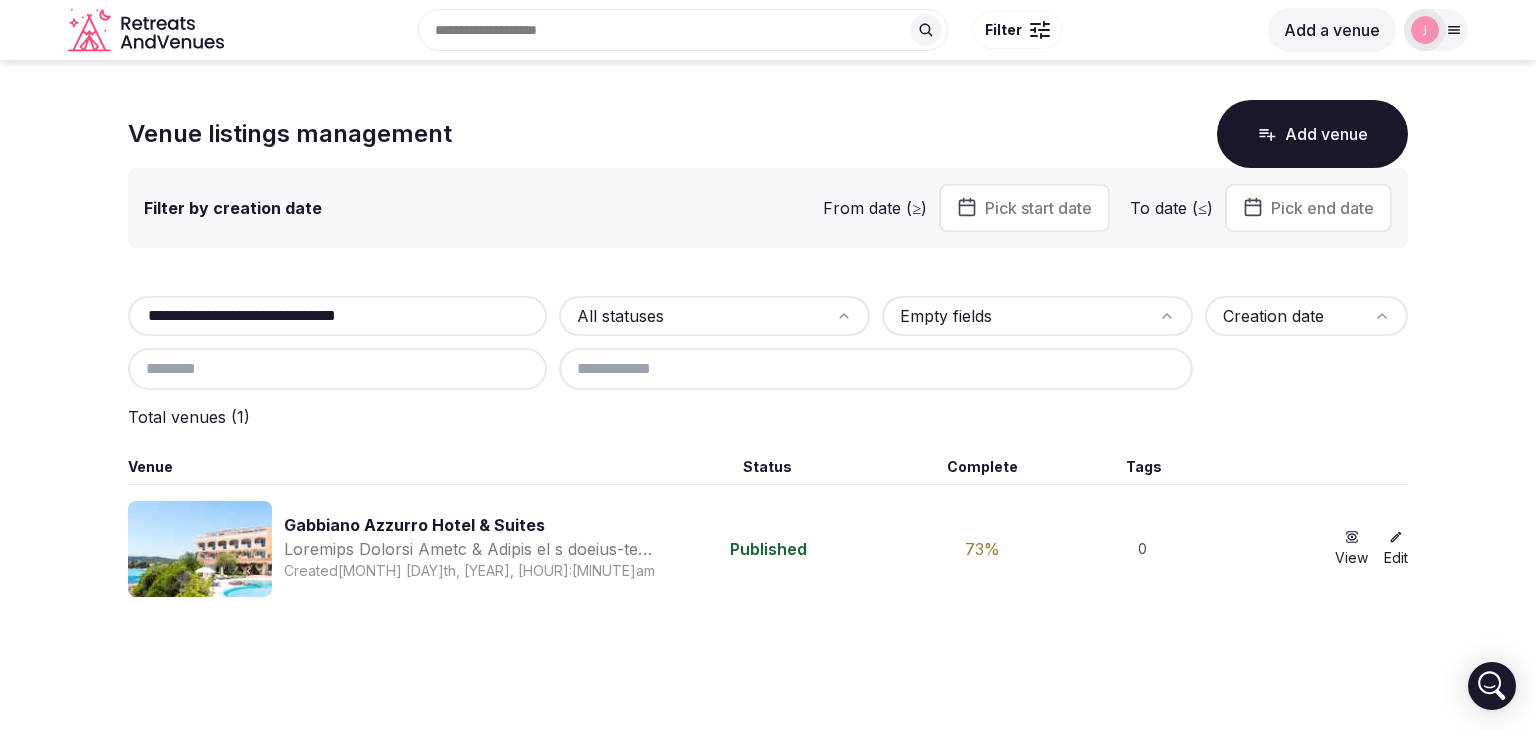 click on "Gabbiano Azzurro Hotel & Suites" at bounding box center [471, 525] 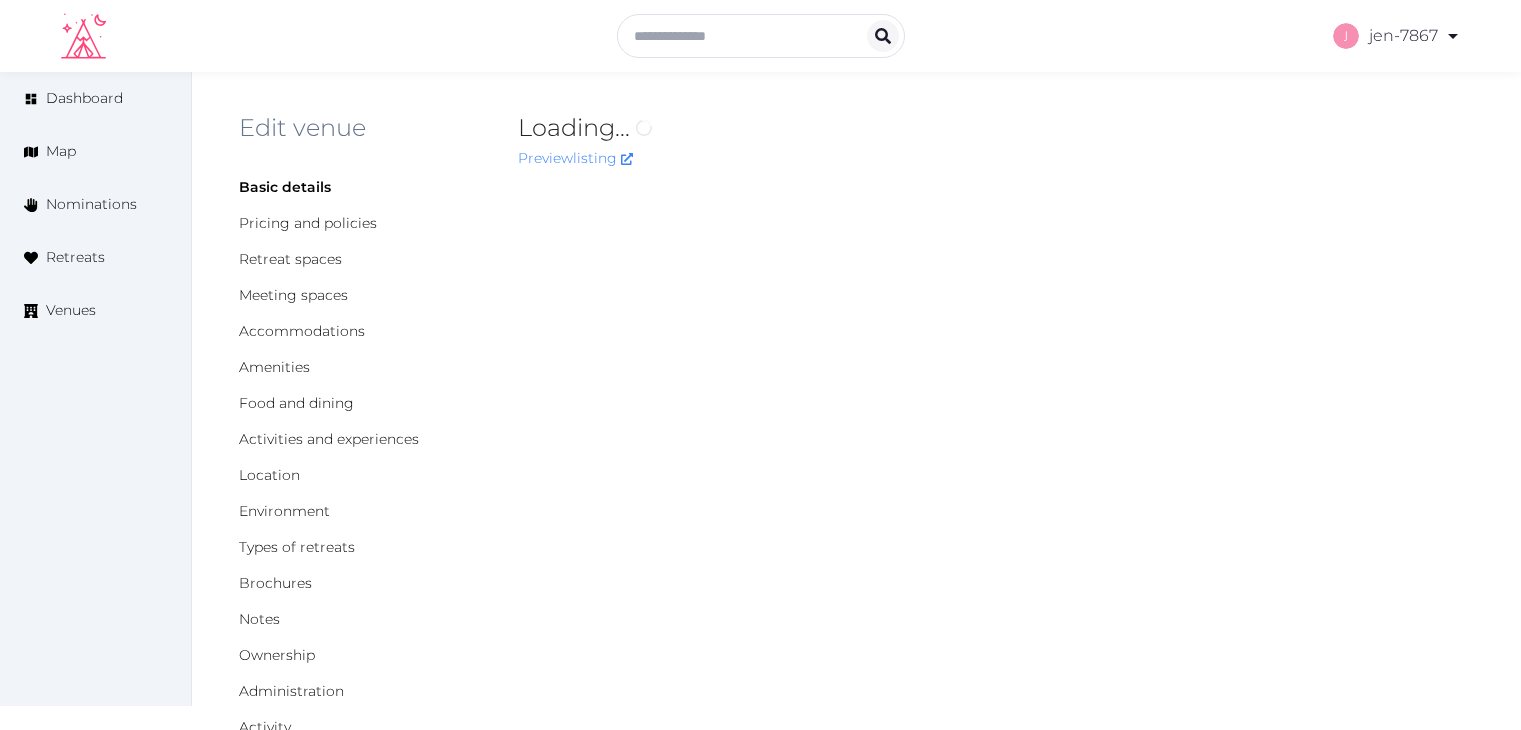 scroll, scrollTop: 0, scrollLeft: 0, axis: both 